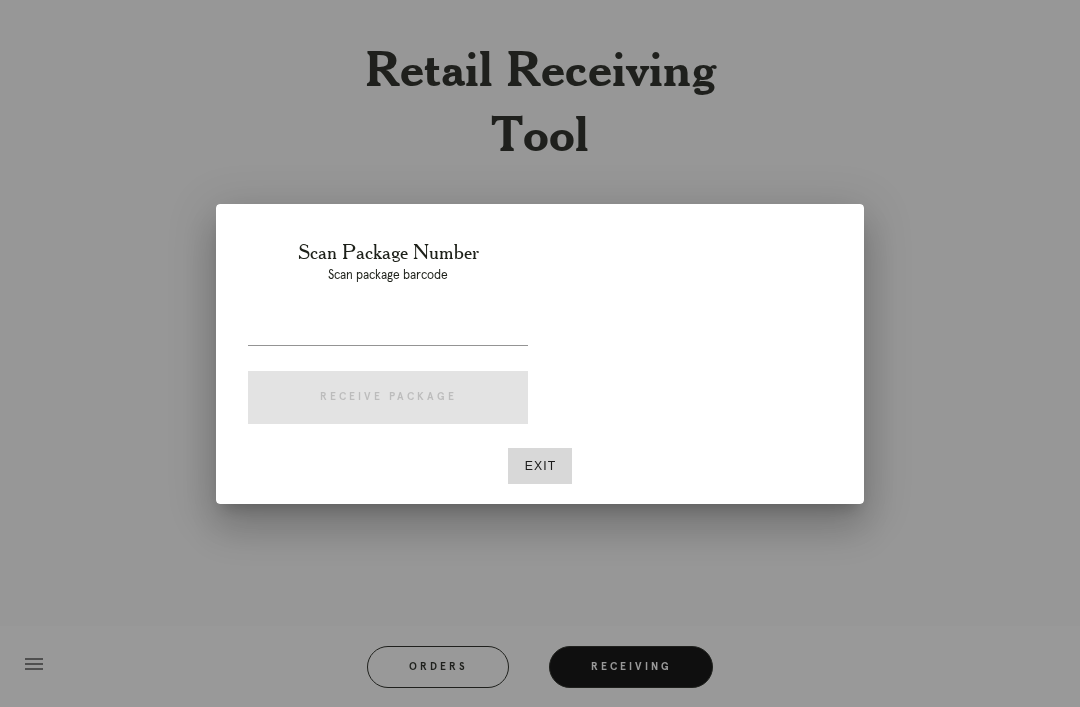 scroll, scrollTop: 64, scrollLeft: 0, axis: vertical 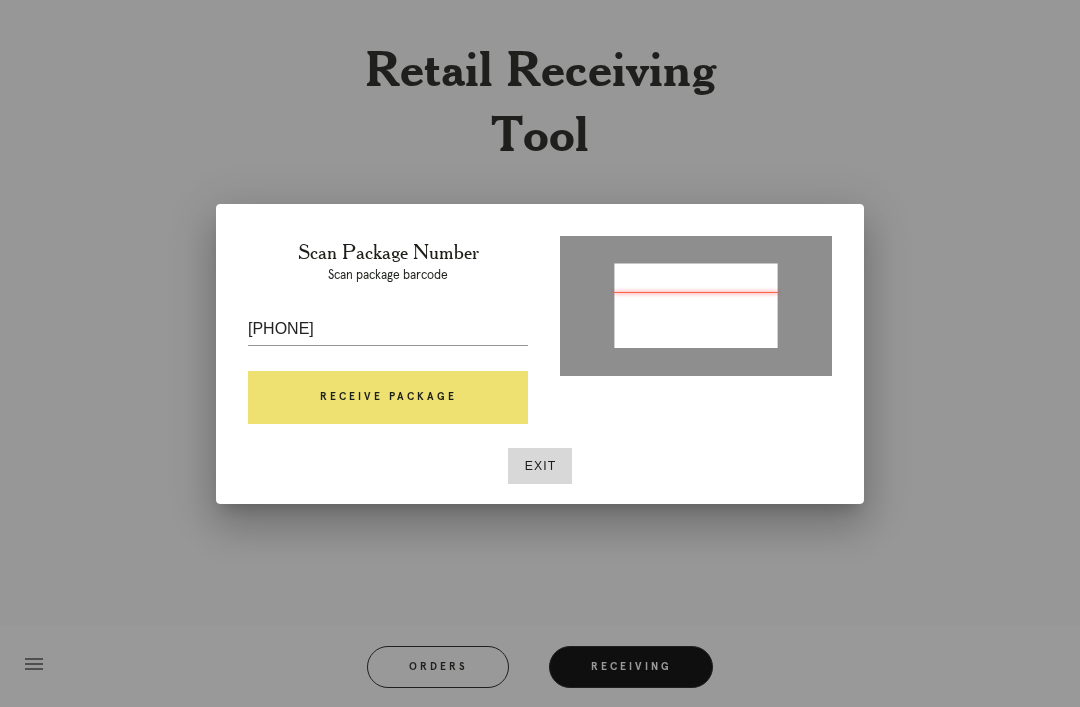 type on "P989479033805890" 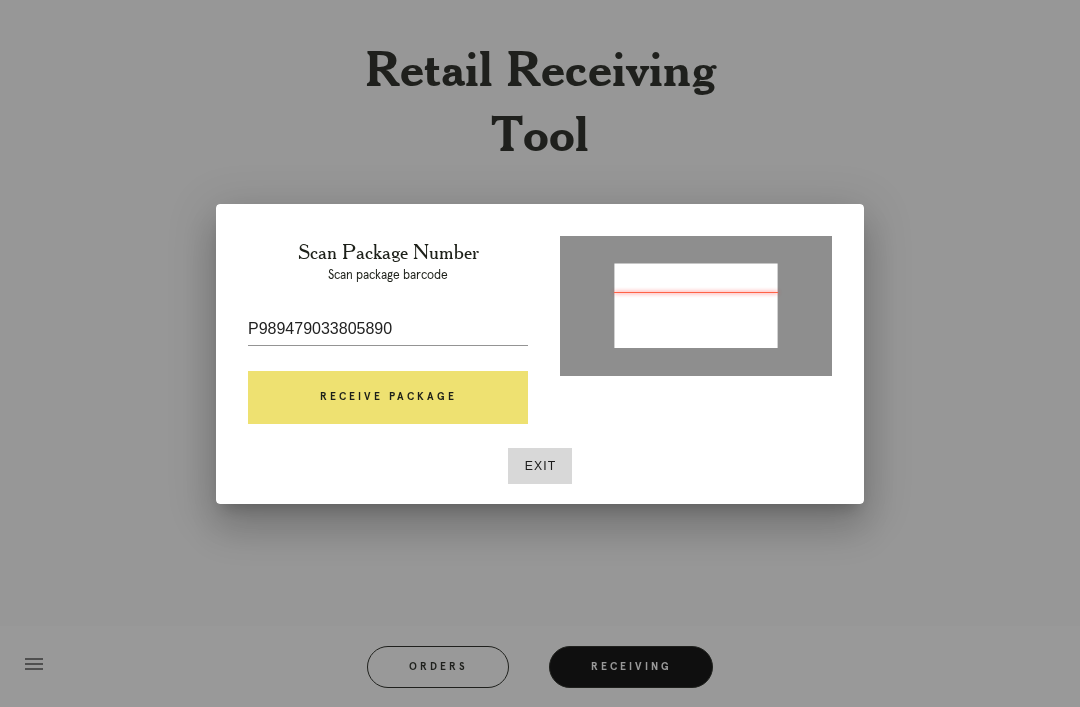 click on "Receive Package" at bounding box center [388, 398] 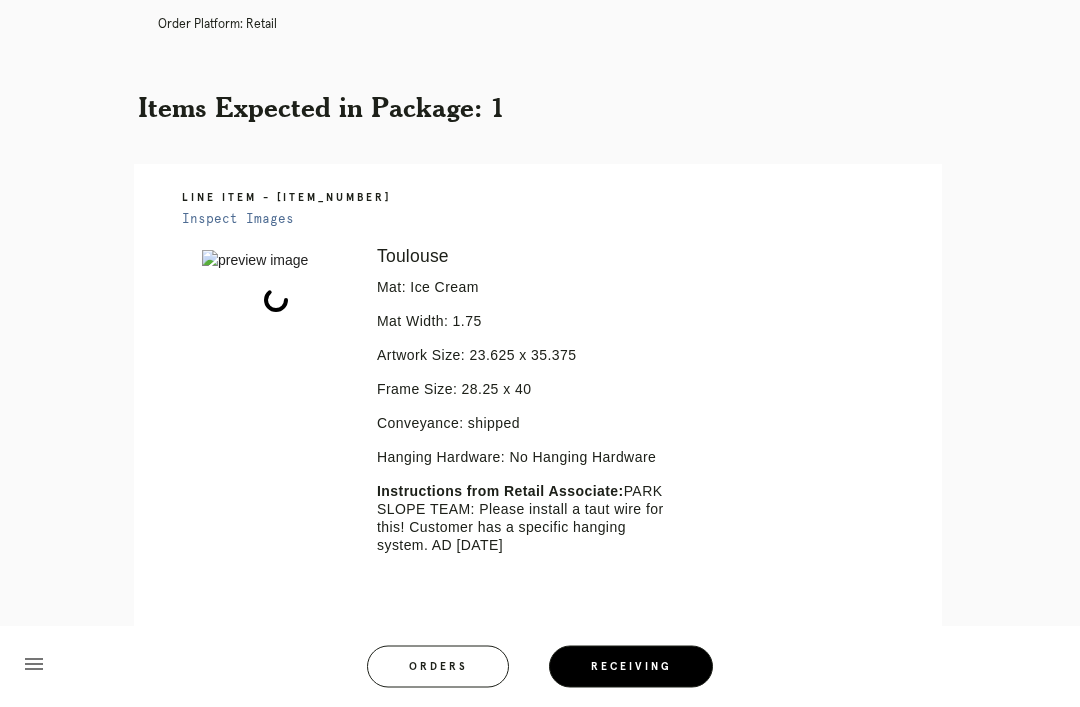 scroll, scrollTop: 321, scrollLeft: 0, axis: vertical 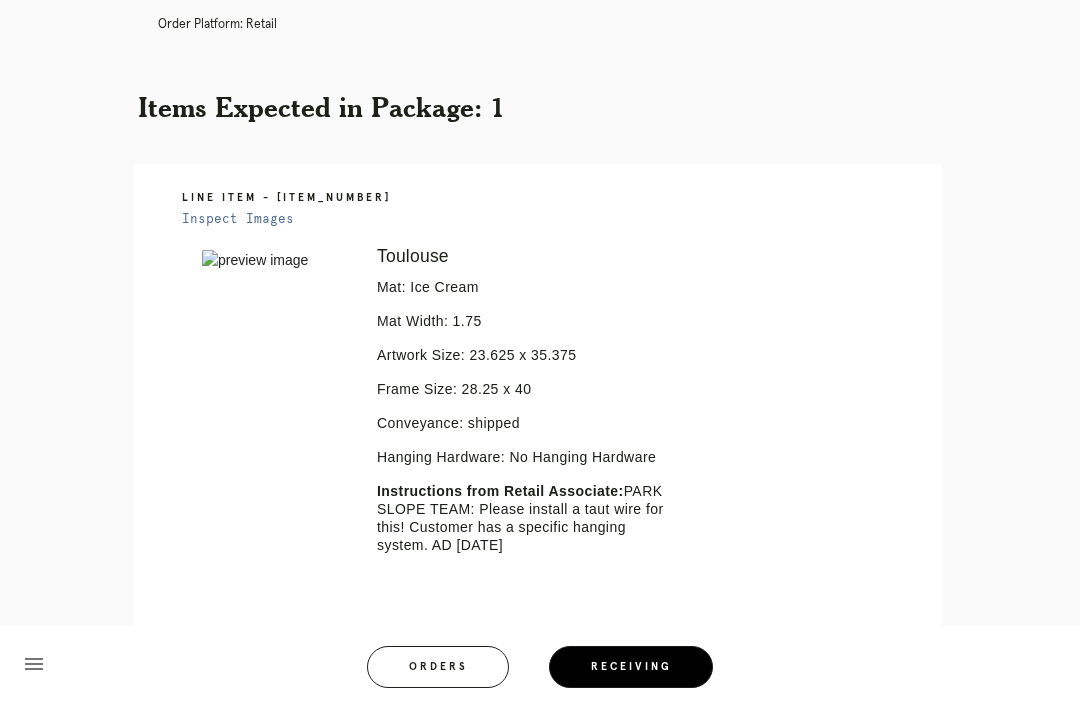 click on "Retail Receiving Tool   close   Package: [PACKAGE_NUMBER]   Customer: [FIRST] [LAST]
Order in Joinery:
[ORDER_NUMBER]
Order in Shopify:
#[ORDER_NUMBER]
Order Date:
[DATE]  [TIME] [TIMEZONE]
Items Expected in Order: 1   Order Platform: retail     Items Expected in Package:  1
Line Item - [ITEM_NUMBER]
Inspect Images
Error retreiving frame spec #[FRAME_SPEC_NUMBER]
Toulouse
Mat: Ice Cream
Mat Width: 1.75
Artwork Size:
23.625
x
35.375
Frame Size:
28.25
x
40
Conveyance: shipped
Hanging Hardware: No Hanging Hardware
Instructions from Retail Associate:
PARK SLOPE TEAM: Please install a taut wire for this! Customer has a specific hanging system. AD [DATE]
menu" at bounding box center [540, 290] 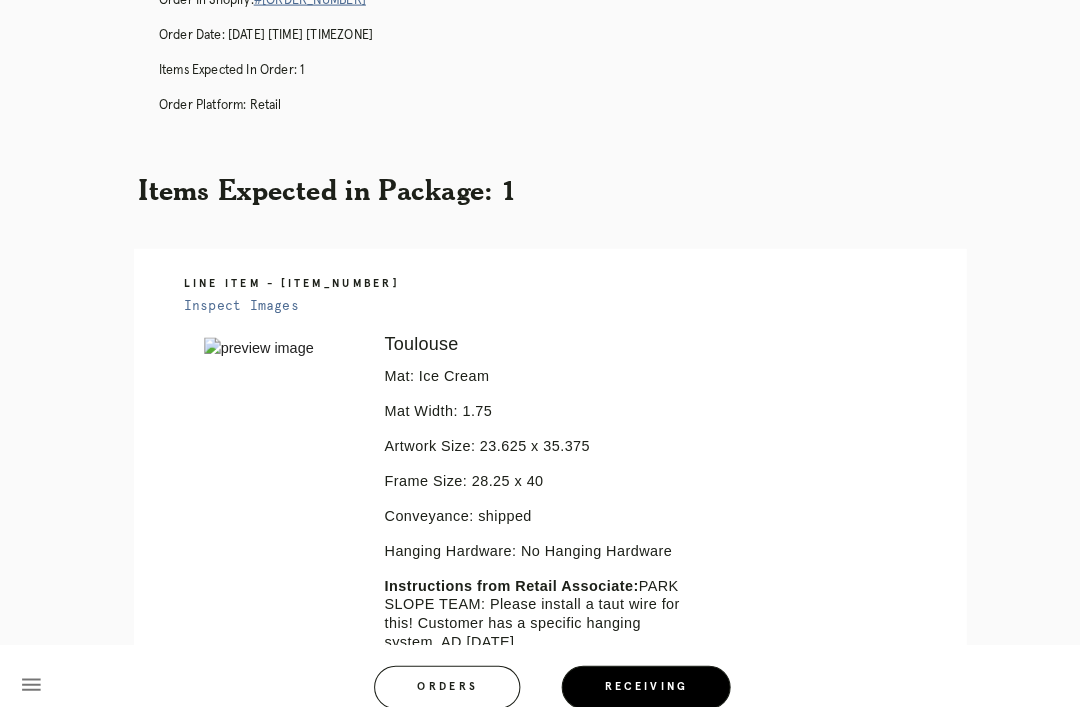 scroll, scrollTop: 259, scrollLeft: 0, axis: vertical 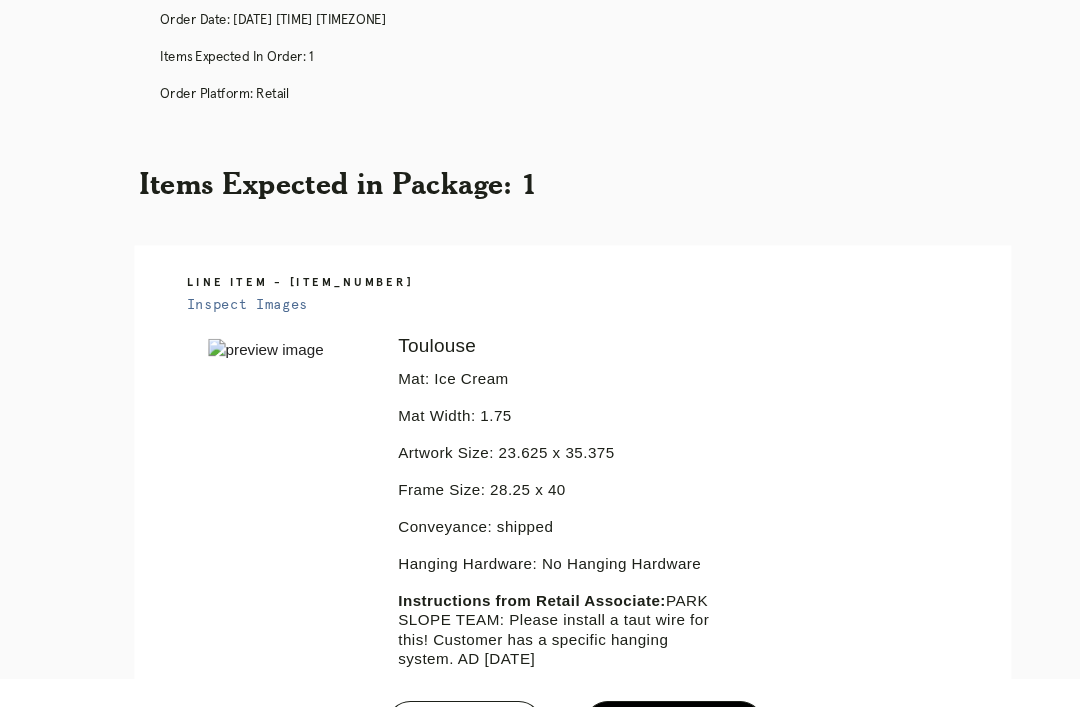 click on "Receiving" at bounding box center (631, 667) 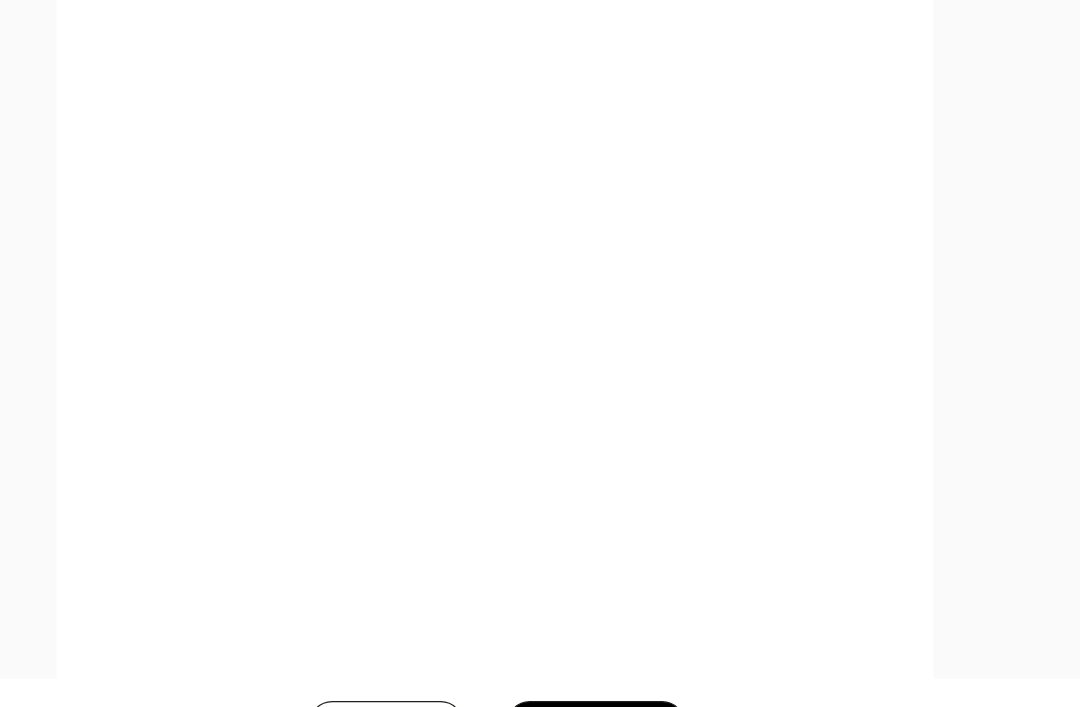 scroll, scrollTop: 988, scrollLeft: 0, axis: vertical 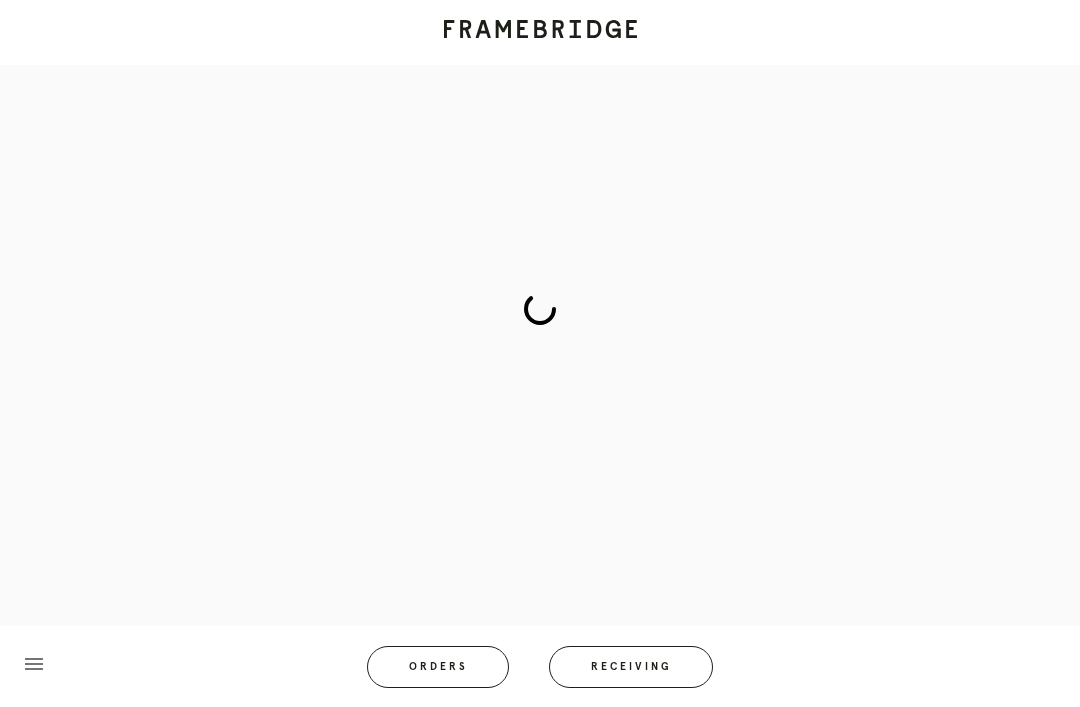 click on "Receiving" at bounding box center (631, 667) 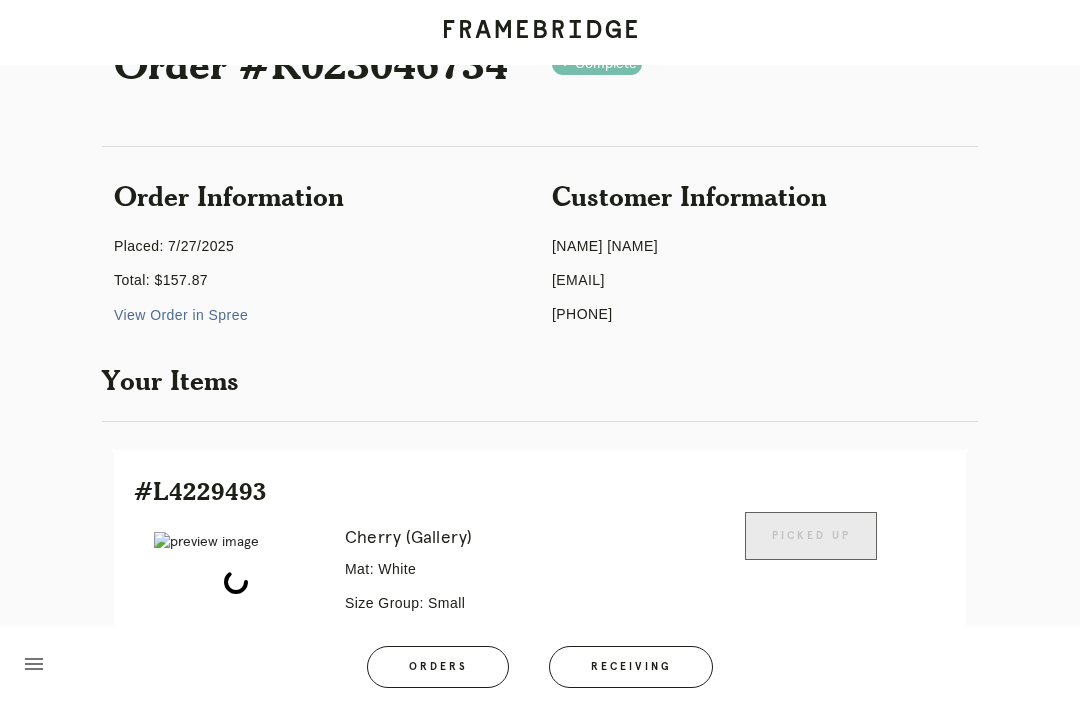 scroll, scrollTop: 64, scrollLeft: 0, axis: vertical 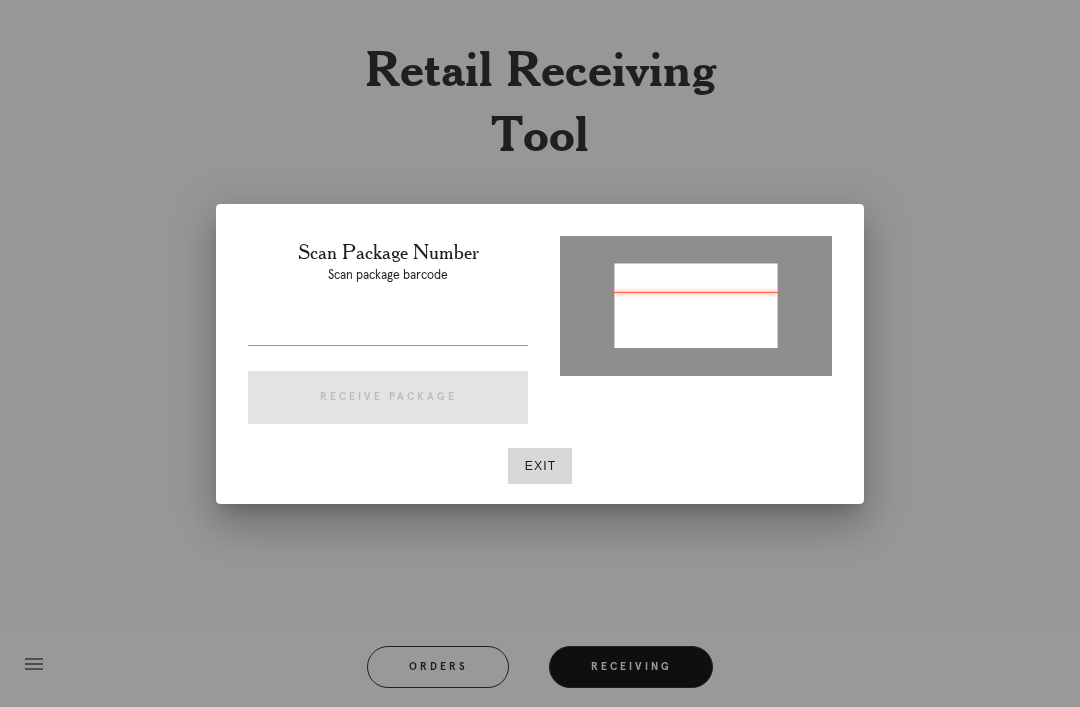 click at bounding box center (388, 329) 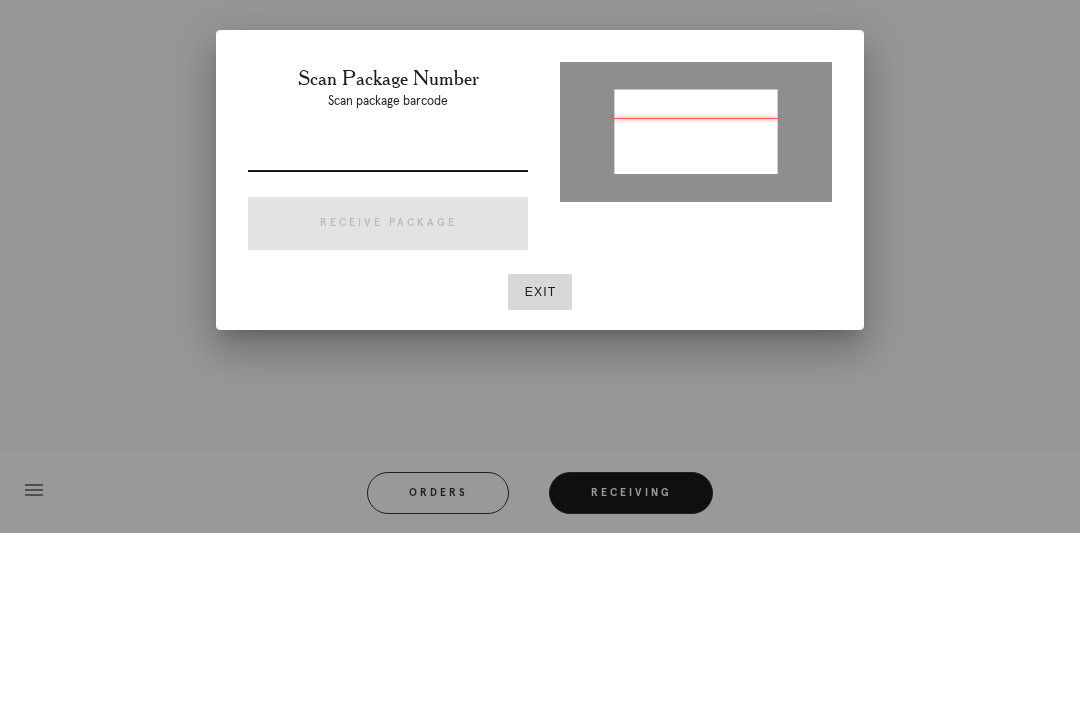 type on "P516307051880665" 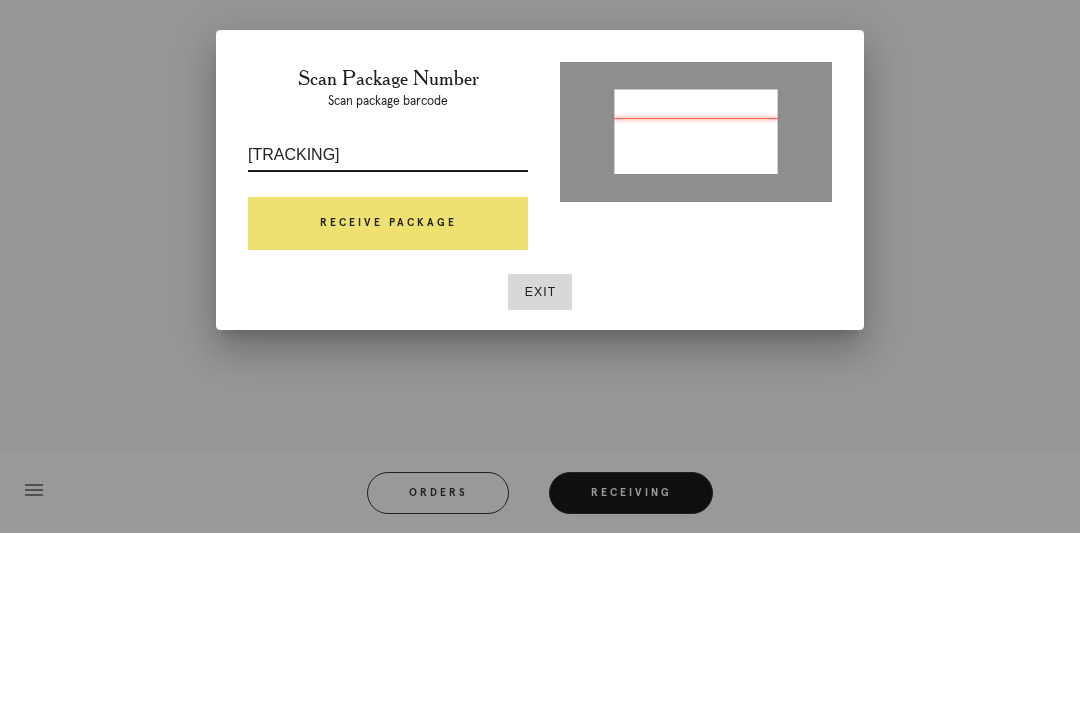 click on "Receive Package" at bounding box center (388, 398) 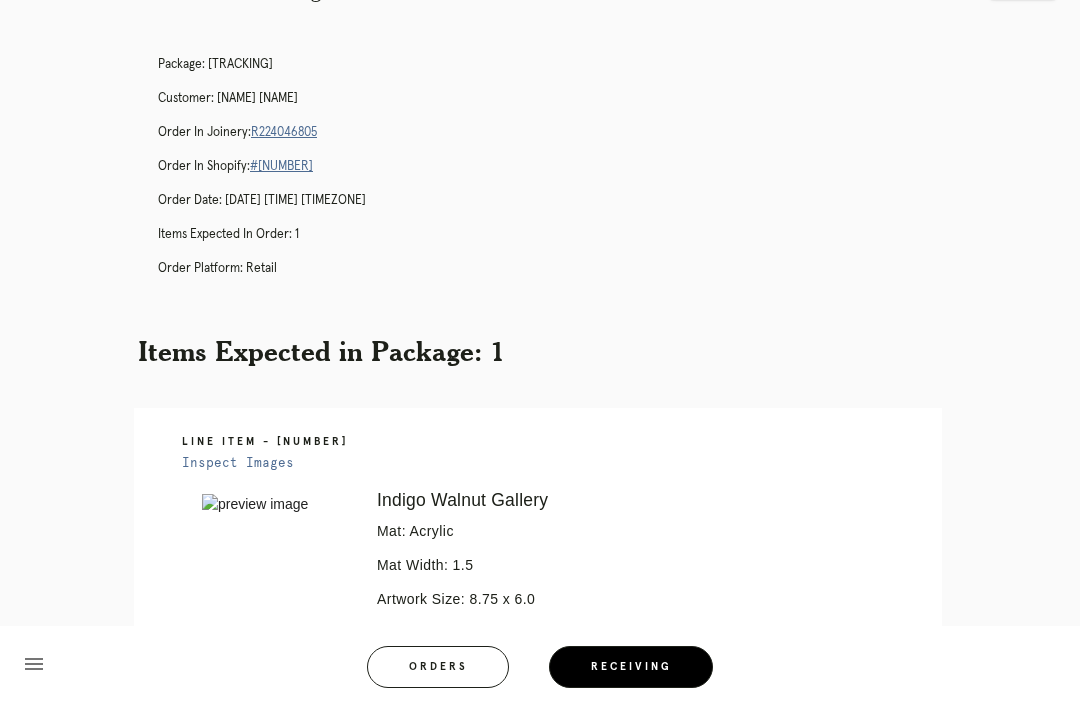 scroll, scrollTop: 78, scrollLeft: 0, axis: vertical 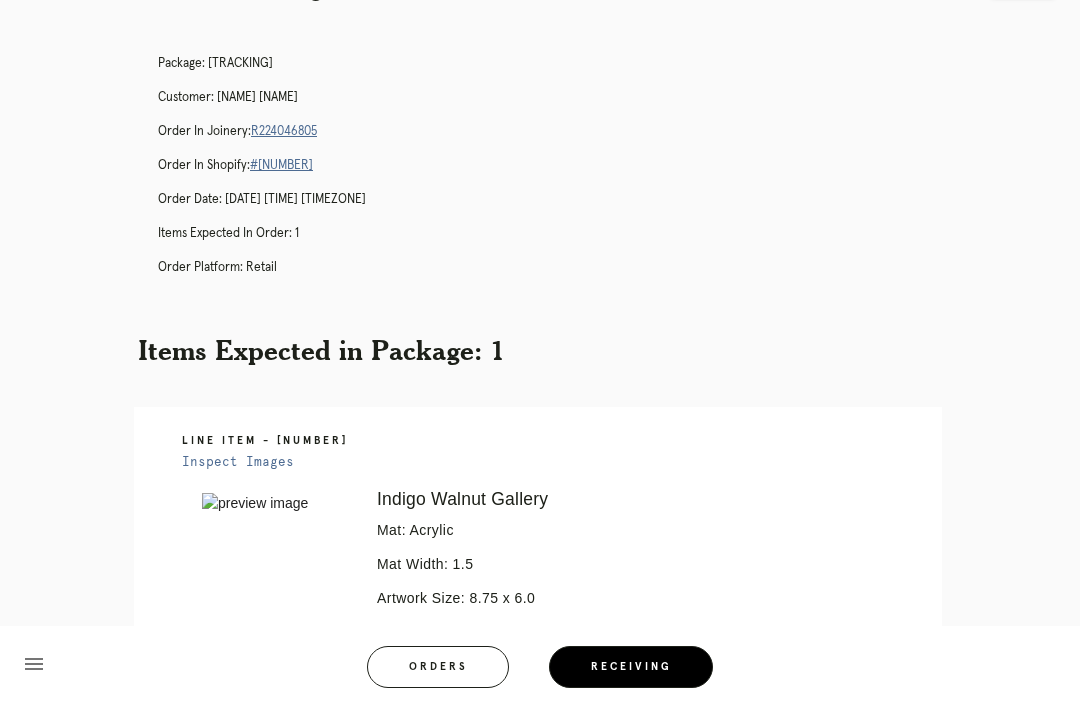 click on "R224046805" at bounding box center [284, 131] 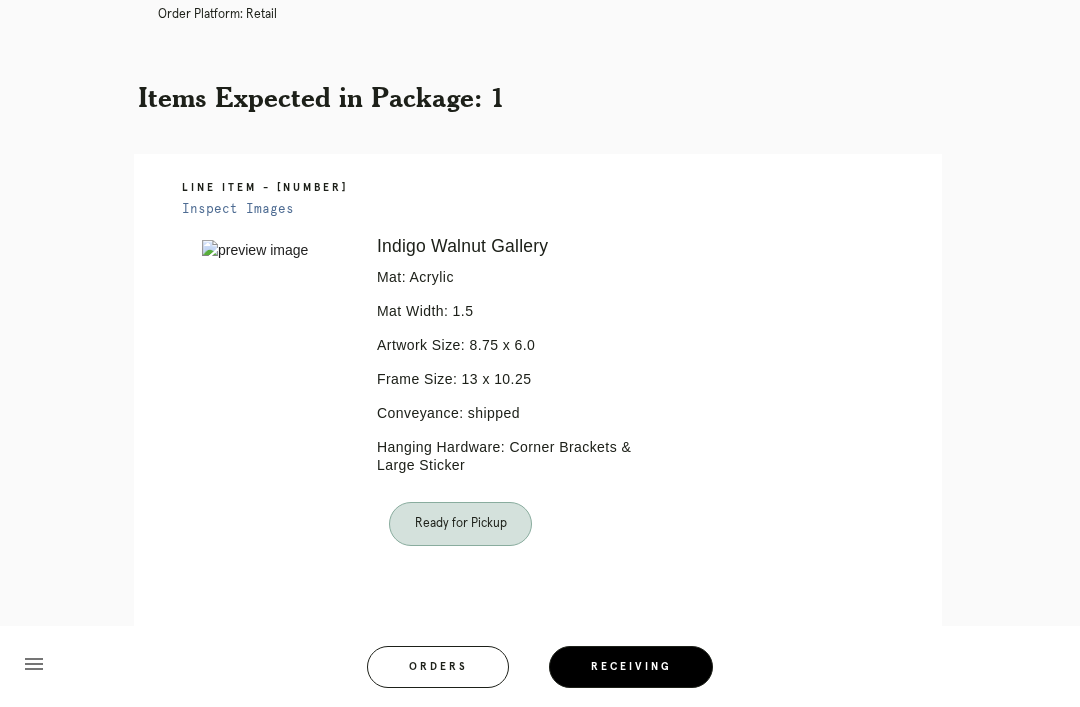 scroll, scrollTop: 0, scrollLeft: 0, axis: both 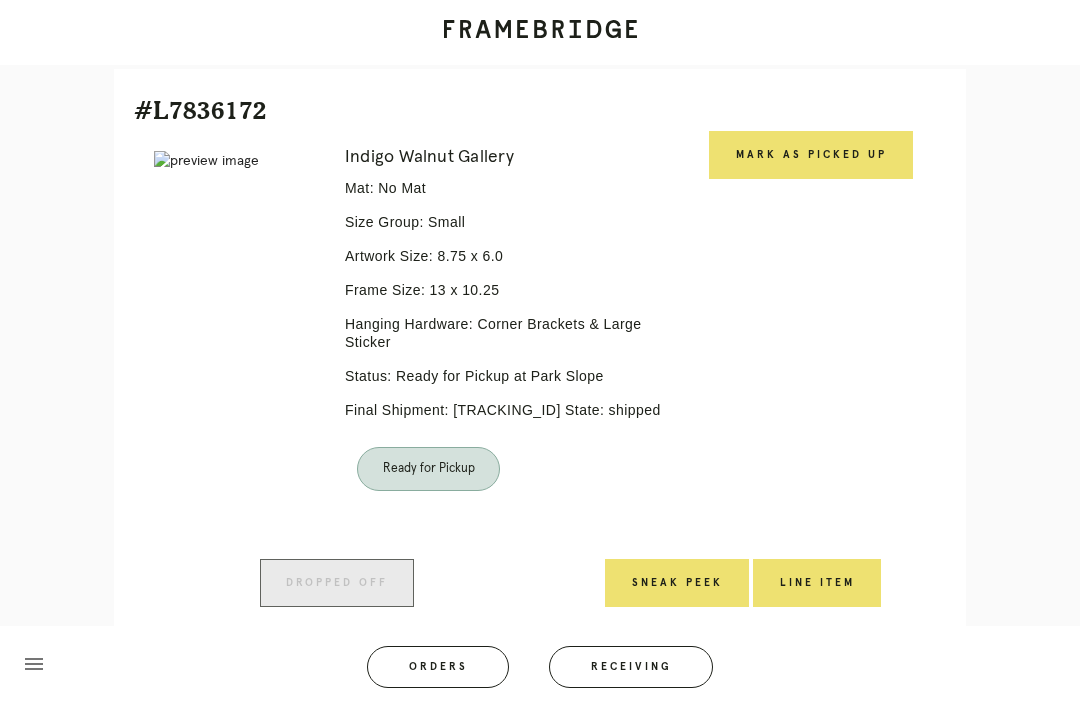 click on "Mark as Picked Up" at bounding box center [811, 155] 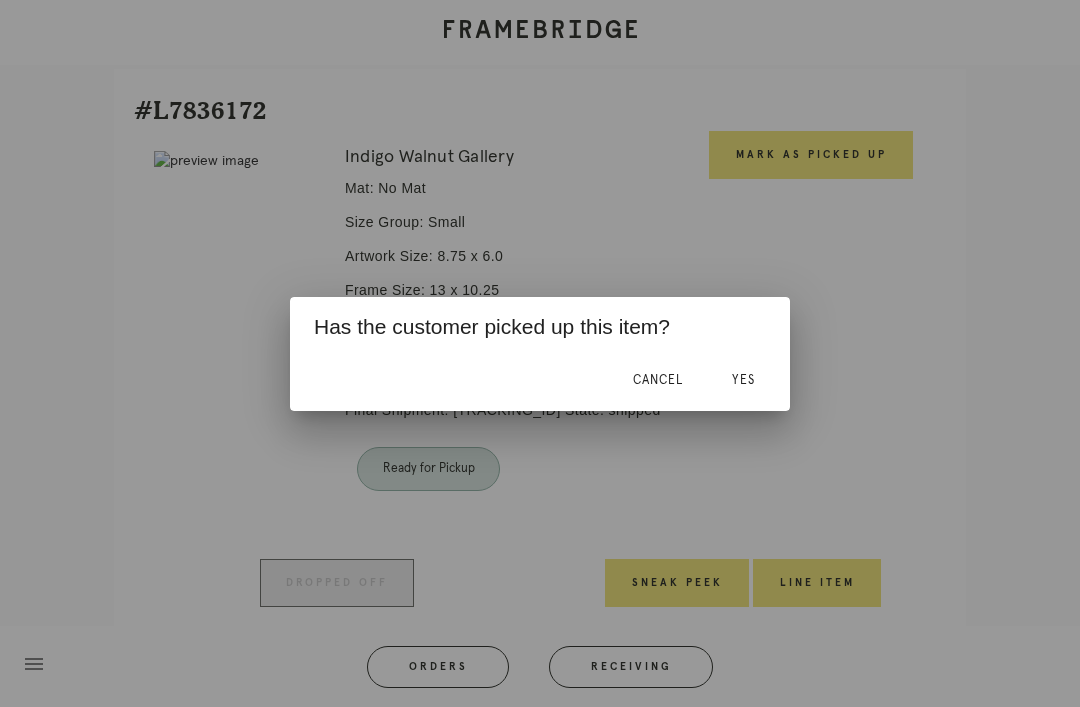 click on "Yes" at bounding box center (743, 381) 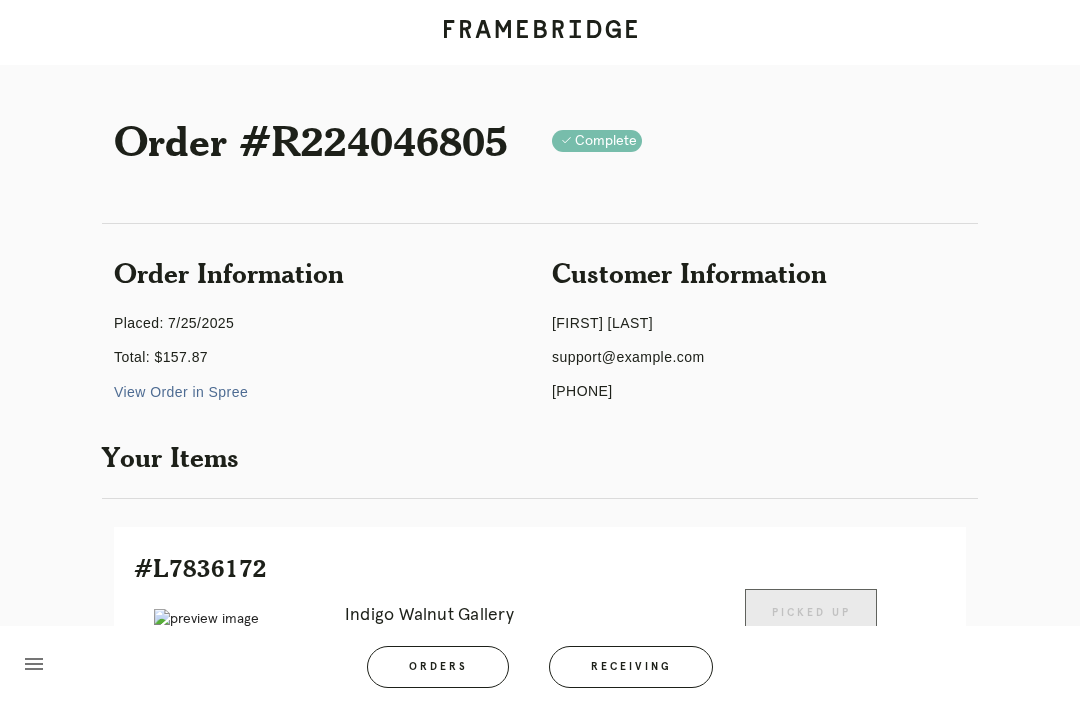 scroll, scrollTop: 0, scrollLeft: 0, axis: both 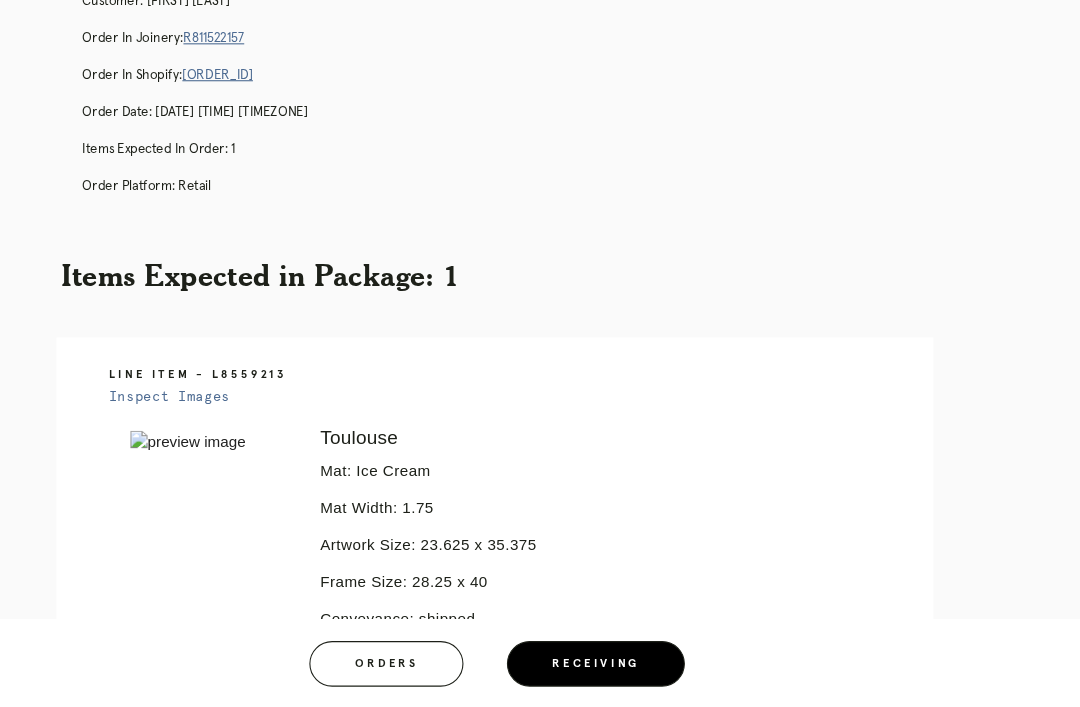 click on "Retail Receiving Tool   close   Package: P989479033805890   Customer: Tara Blackman
Order in Joinery:
R811522157
Order in Shopify:
#M761742263
Order Date:
07/29/2025  1:58 PM EDT
Items Expected in Order: 1   Order Platform: retail     Items Expected in Package:  1
Line Item - L8559213
Inspect Images
Error retreiving frame spec #9791524
Toulouse
Mat: Ice Cream
Mat Width: 1.75
Artwork Size:
23.625
x
35.375
Frame Size:
28.25
x
40
Conveyance: shipped
Hanging Hardware: No Hanging Hardware
Instructions from Retail Associate:
PARK SLOPE TEAM: Please install a taut wire for this! Customer has a specific hanging system. AD 7/29
Ready for Pickup" at bounding box center [540, 462] 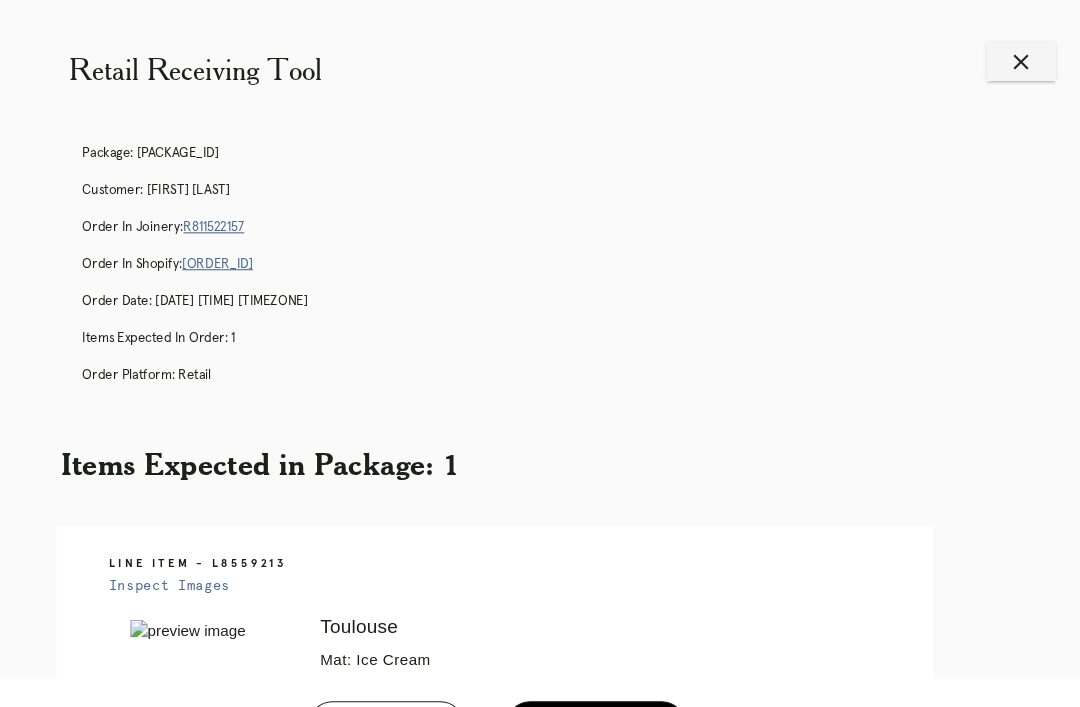 click on "close" at bounding box center [1023, 57] 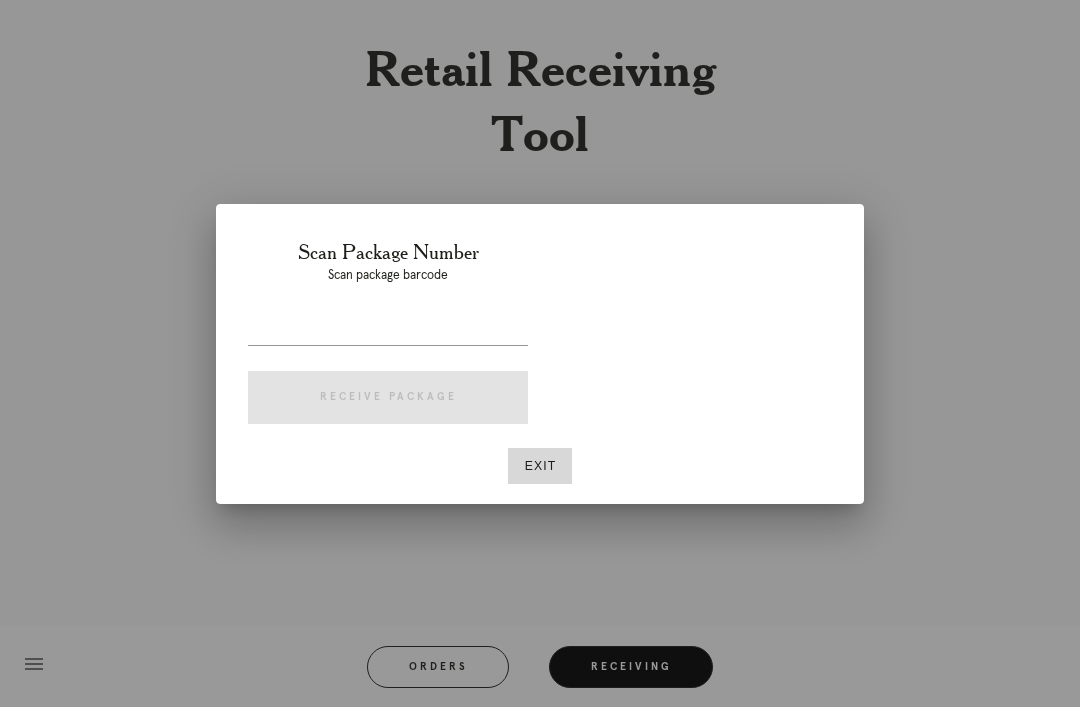 scroll, scrollTop: 0, scrollLeft: 82, axis: horizontal 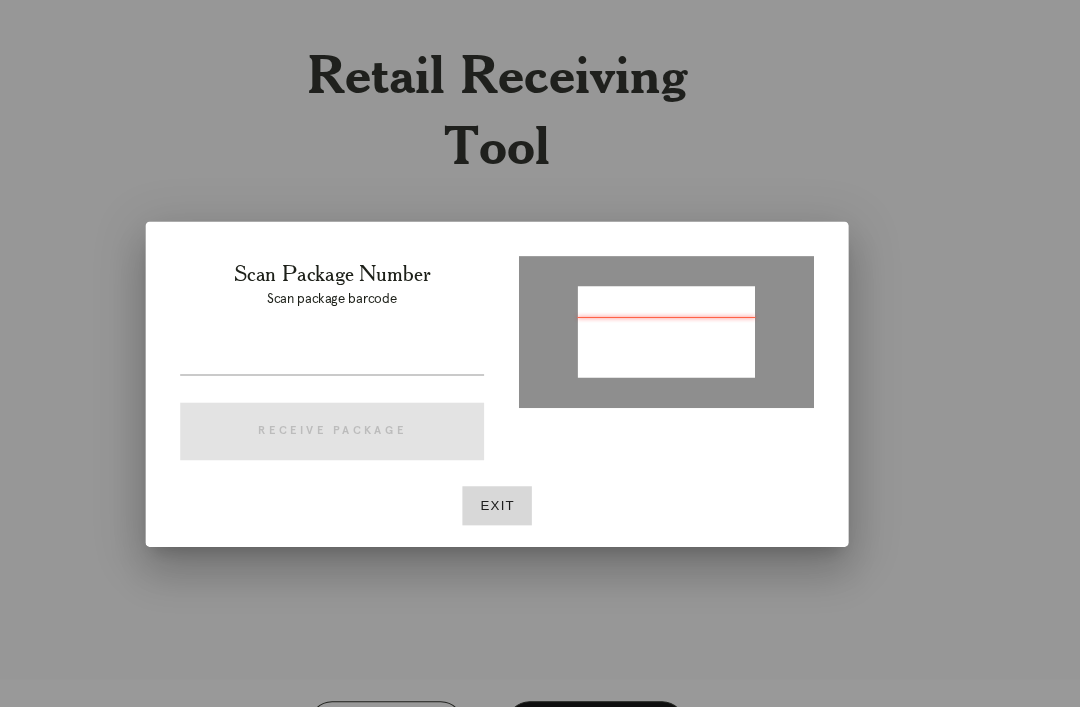 click at bounding box center (388, 329) 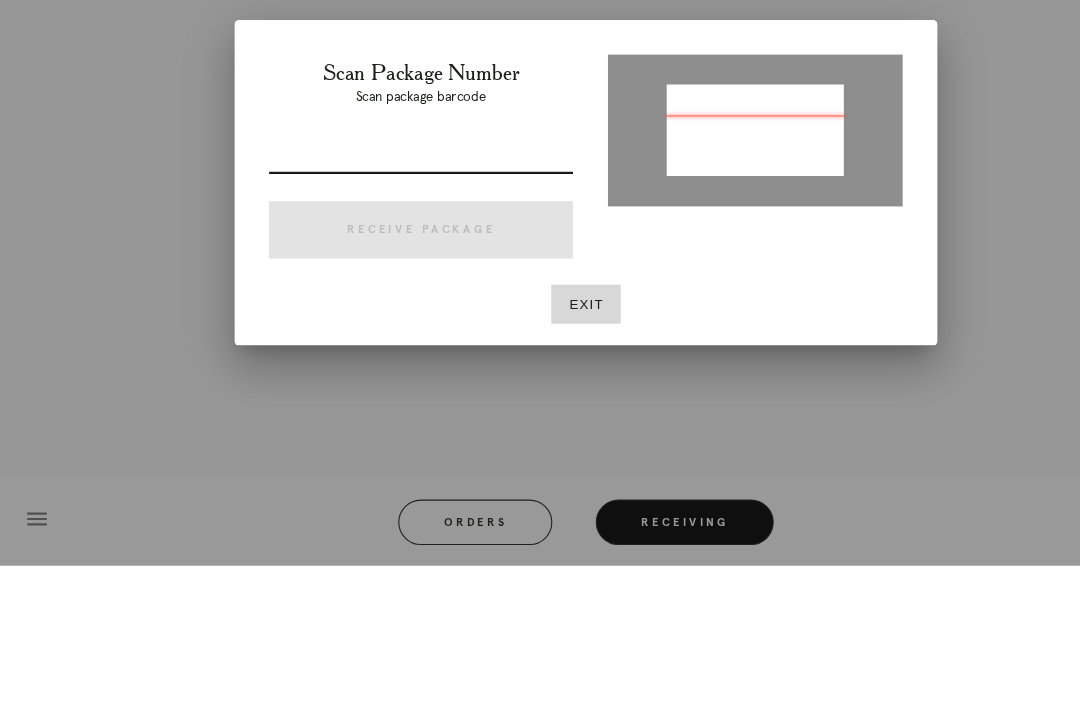 type on "P780350533976372" 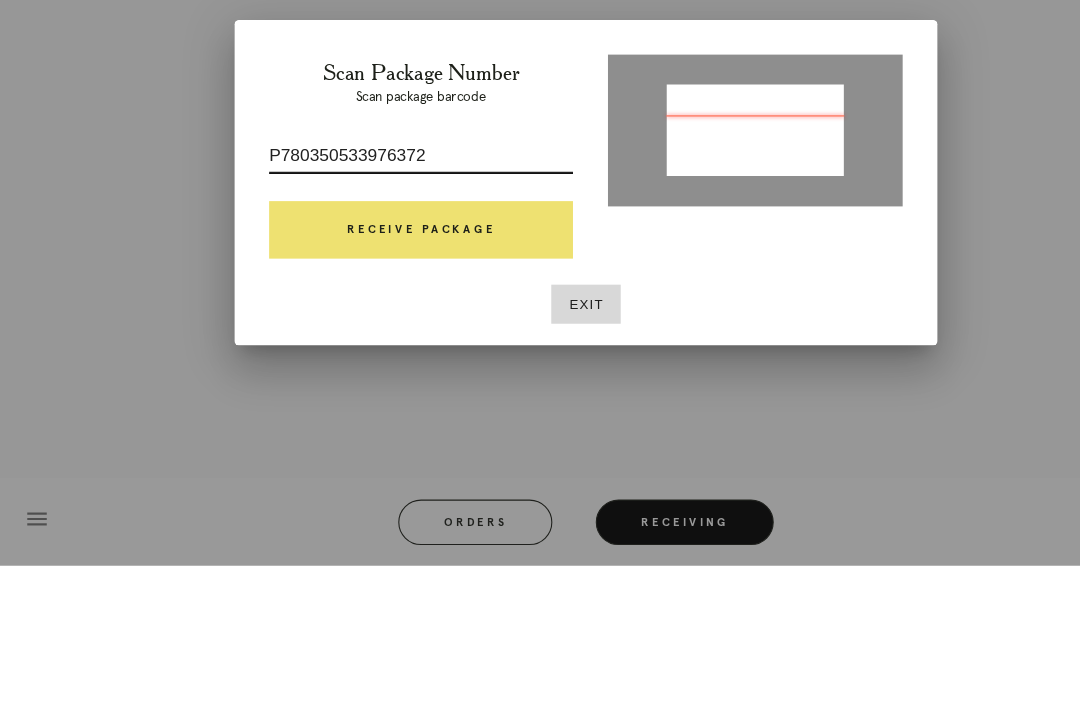 click on "Receive Package" at bounding box center (388, 398) 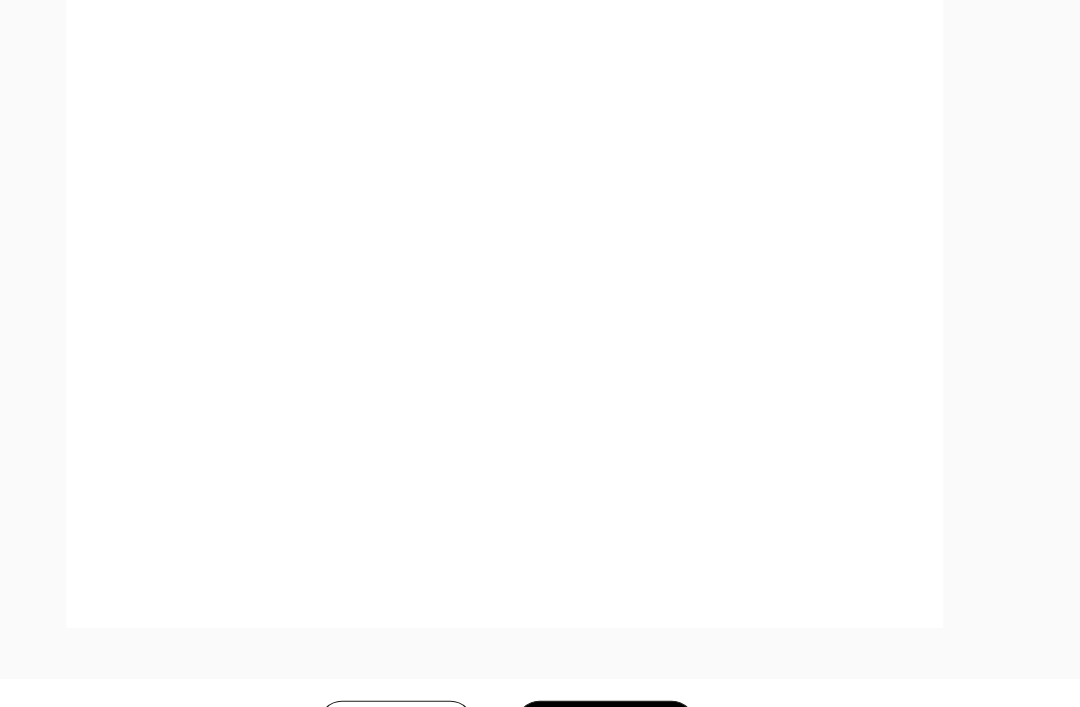 scroll, scrollTop: 970, scrollLeft: 0, axis: vertical 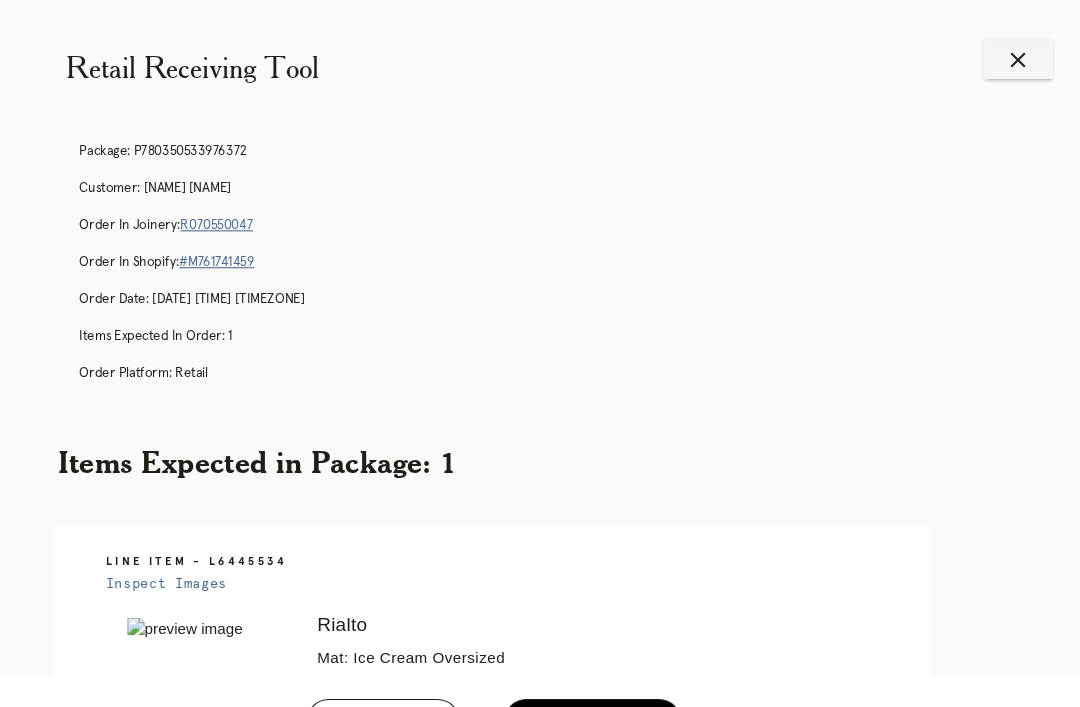 click on "close" at bounding box center [1023, 57] 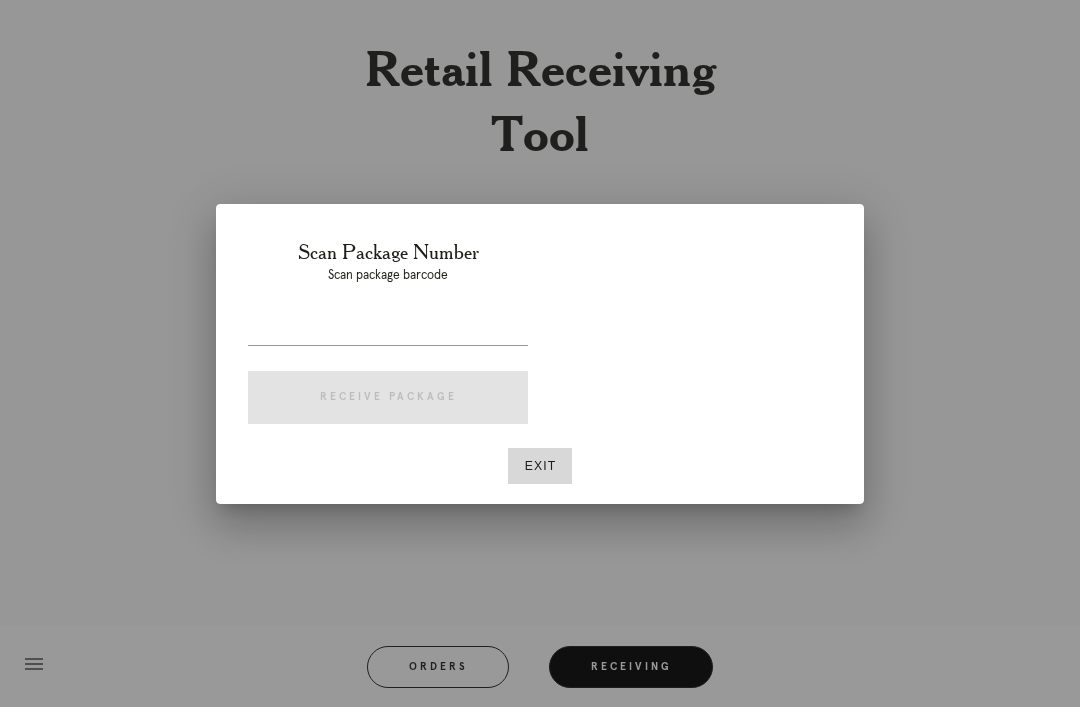scroll, scrollTop: 2, scrollLeft: 85, axis: both 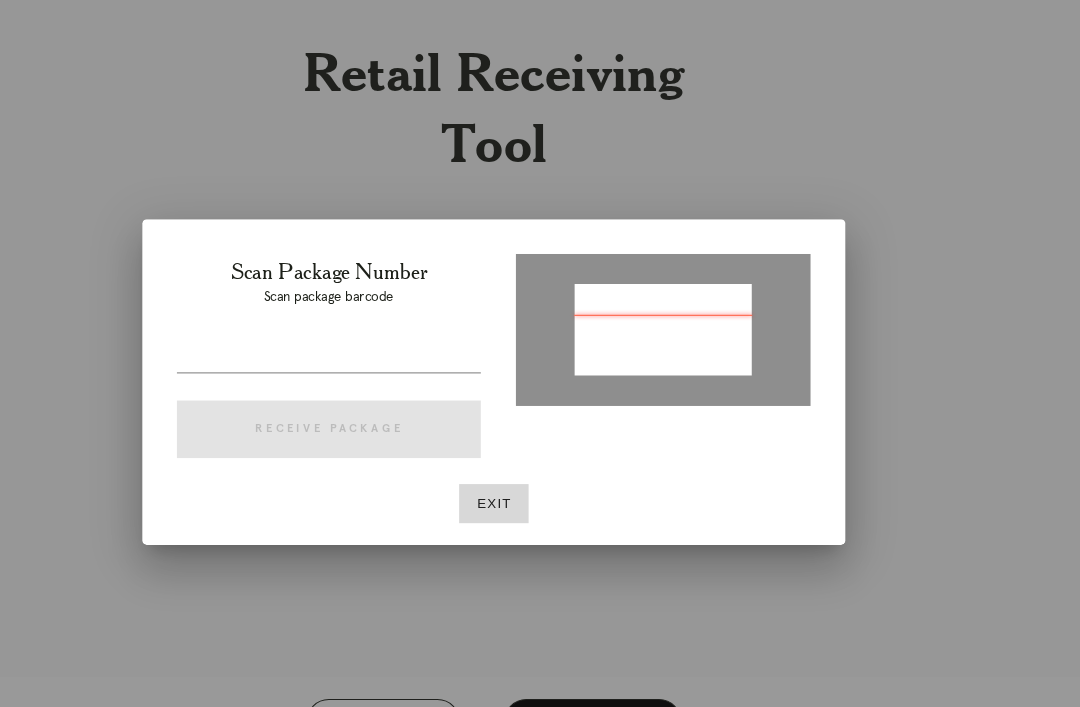 type on "[NUMBER]" 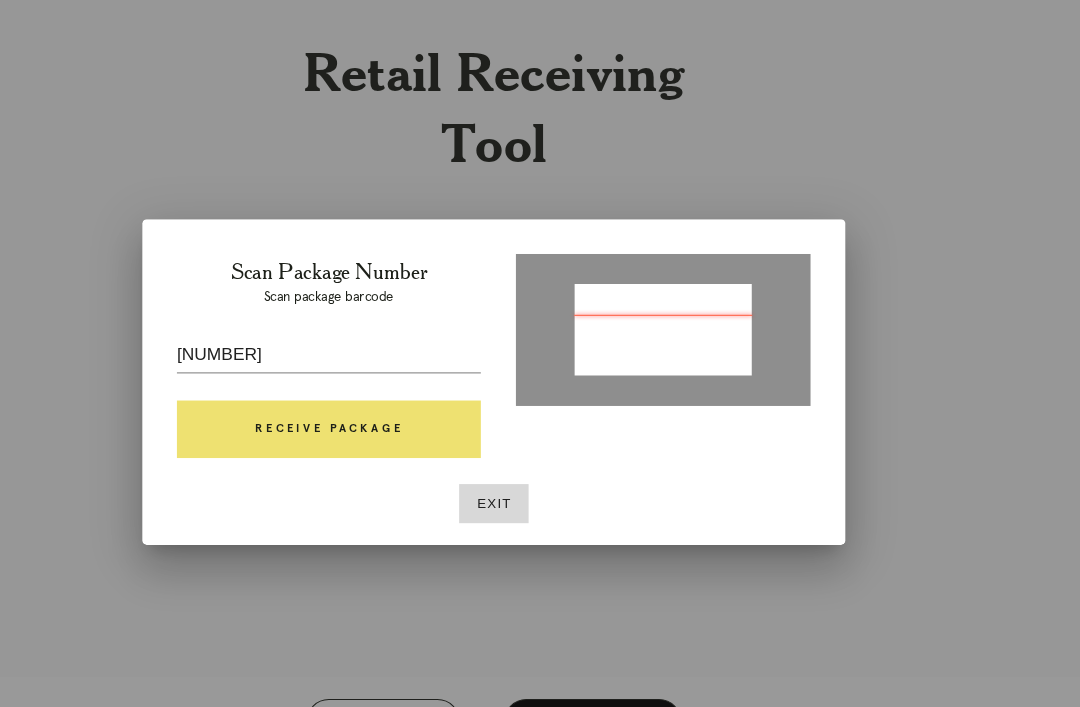 click on "Receive Package" at bounding box center [388, 398] 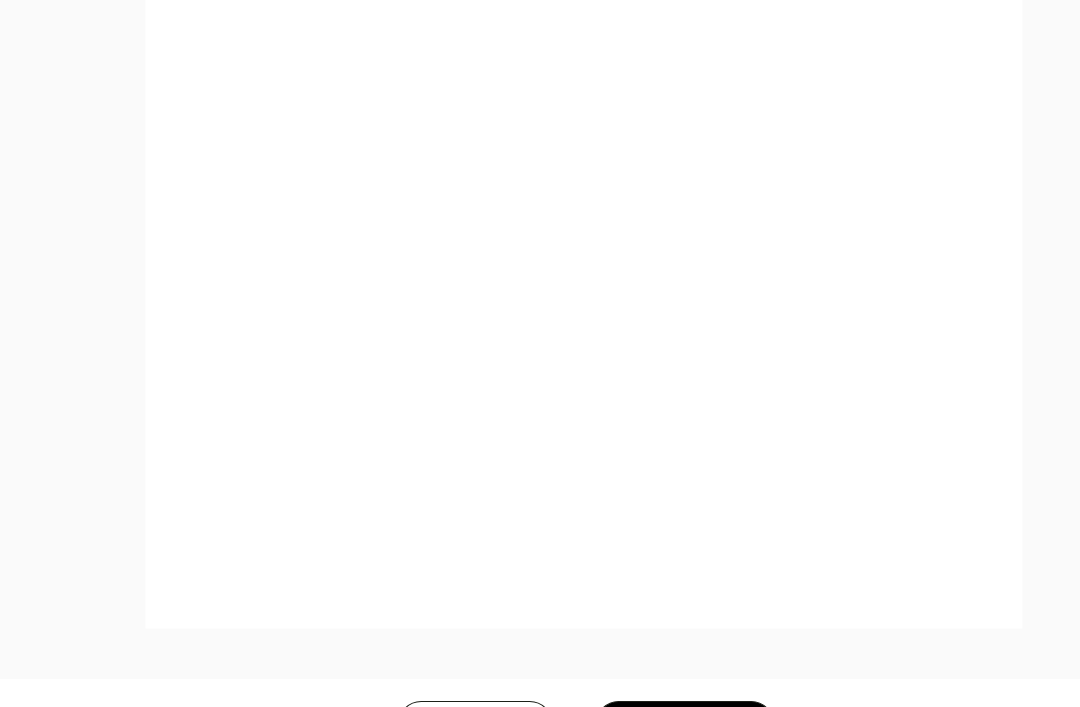 scroll, scrollTop: 1004, scrollLeft: 0, axis: vertical 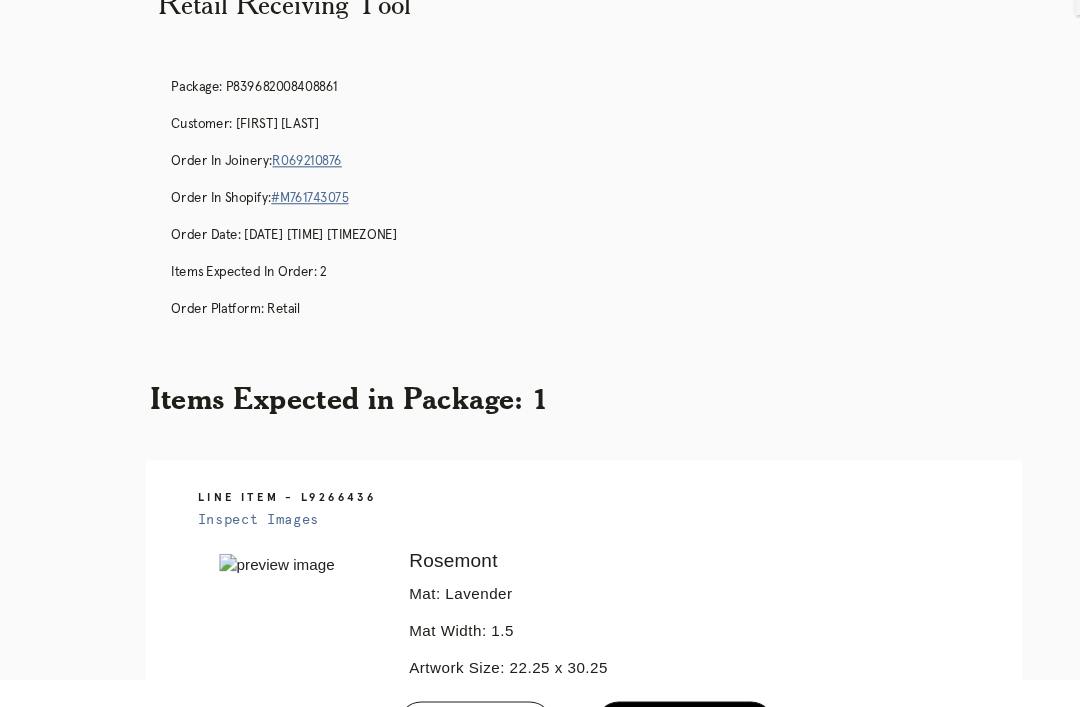 click on "Error retreiving frame spec #9796751
Rosemont
Mat: Lavender
Mat Width: 1.5
Artwork Size:
22.25
x
30.25
Frame Size:
26.375
x
34.375
Conveyance: shipped
Hanging Hardware: Corner Brackets & Large Sticker
Instructions from Retail Associate:
DS surface float artwork
From Receiving:
surface h hinge float
Ready for Pickup" at bounding box center (556, 730) 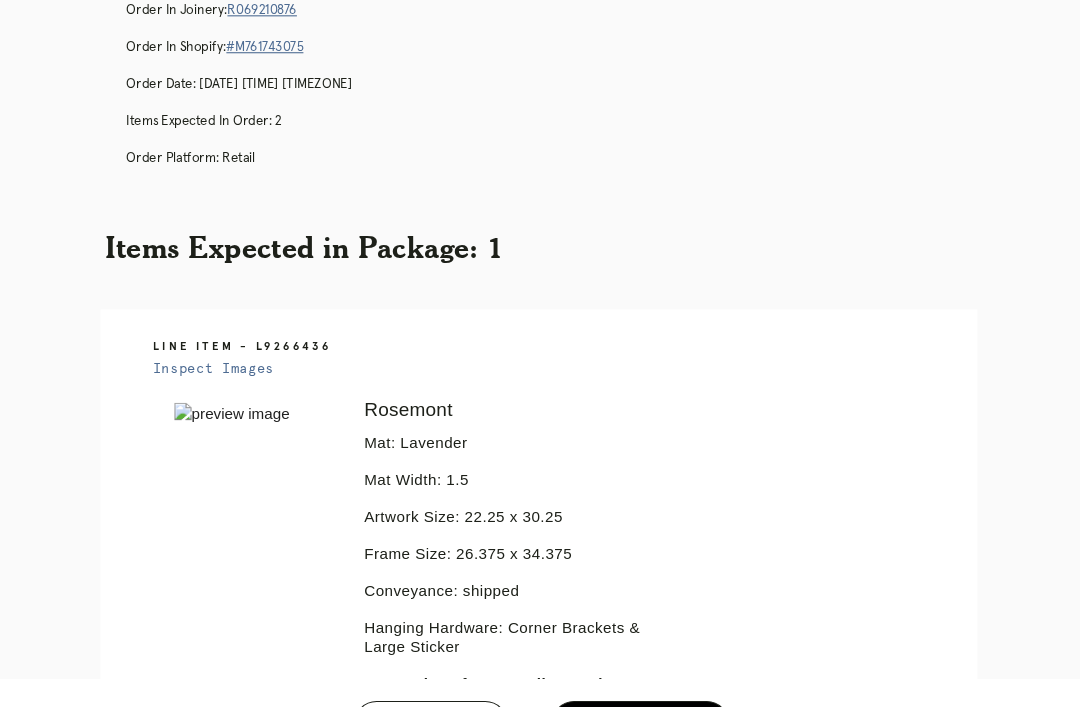 scroll, scrollTop: 0, scrollLeft: 0, axis: both 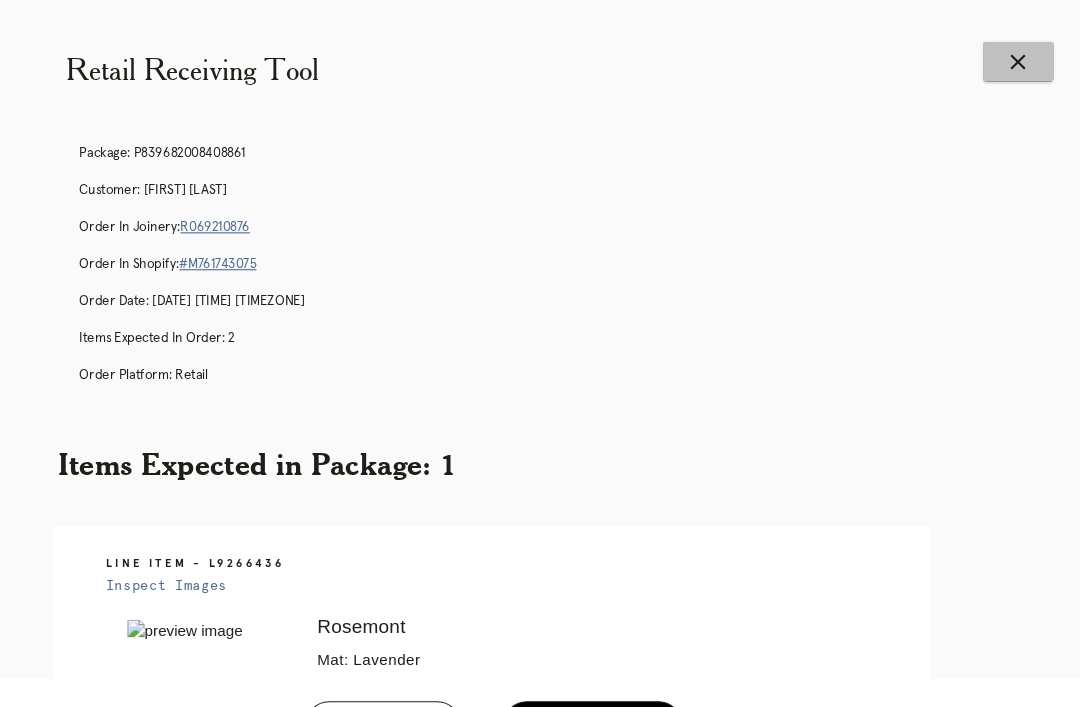 click on "close" at bounding box center (1023, 57) 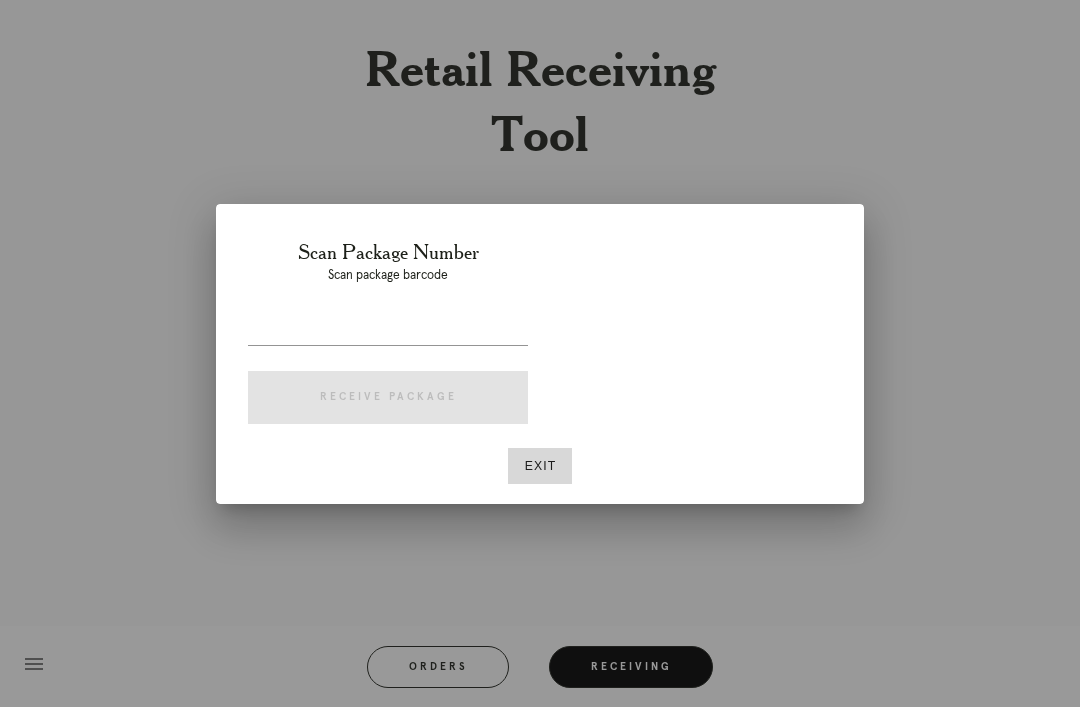 scroll, scrollTop: 0, scrollLeft: 85, axis: horizontal 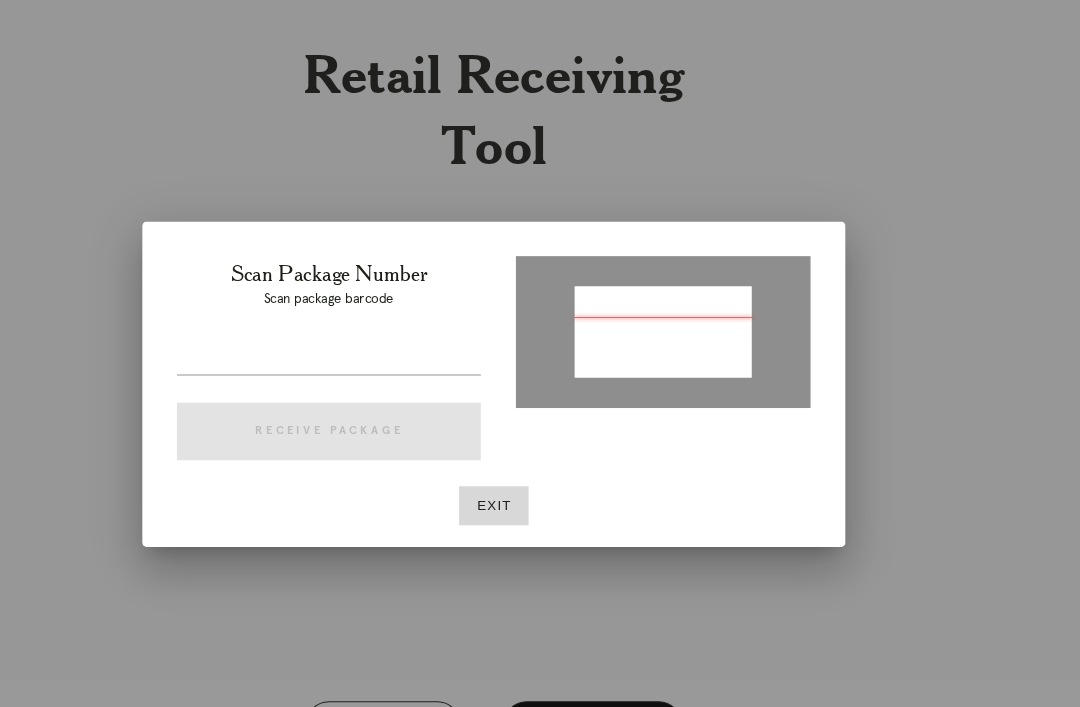 type on "[NUMBER]" 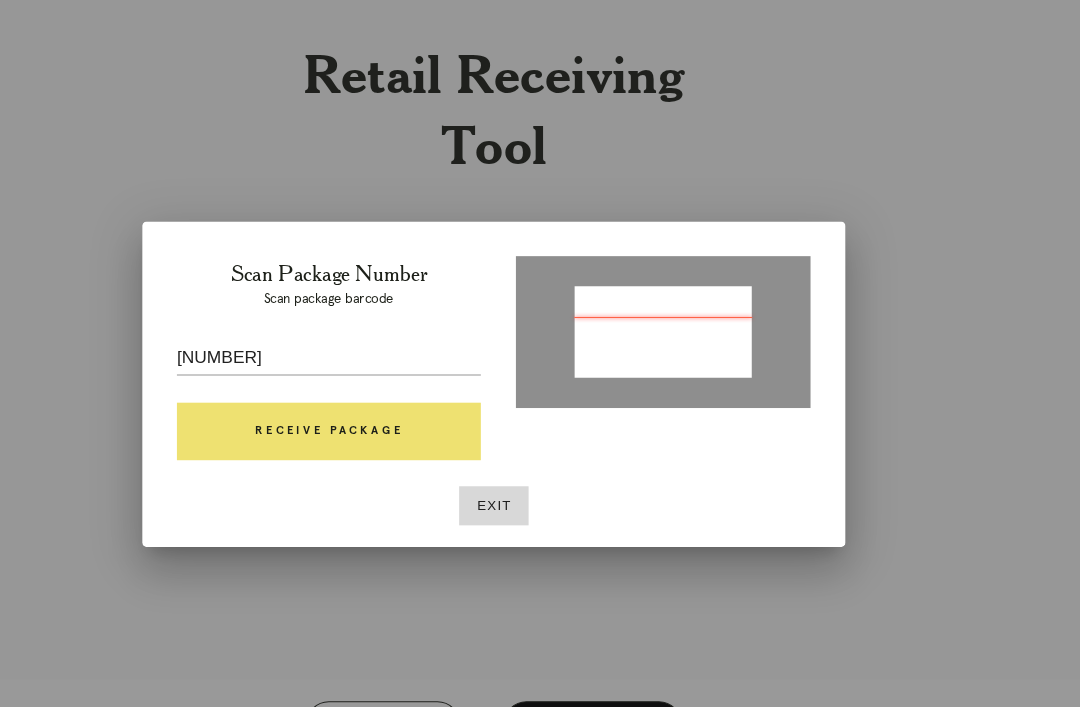 click on "Receive Package" at bounding box center [388, 398] 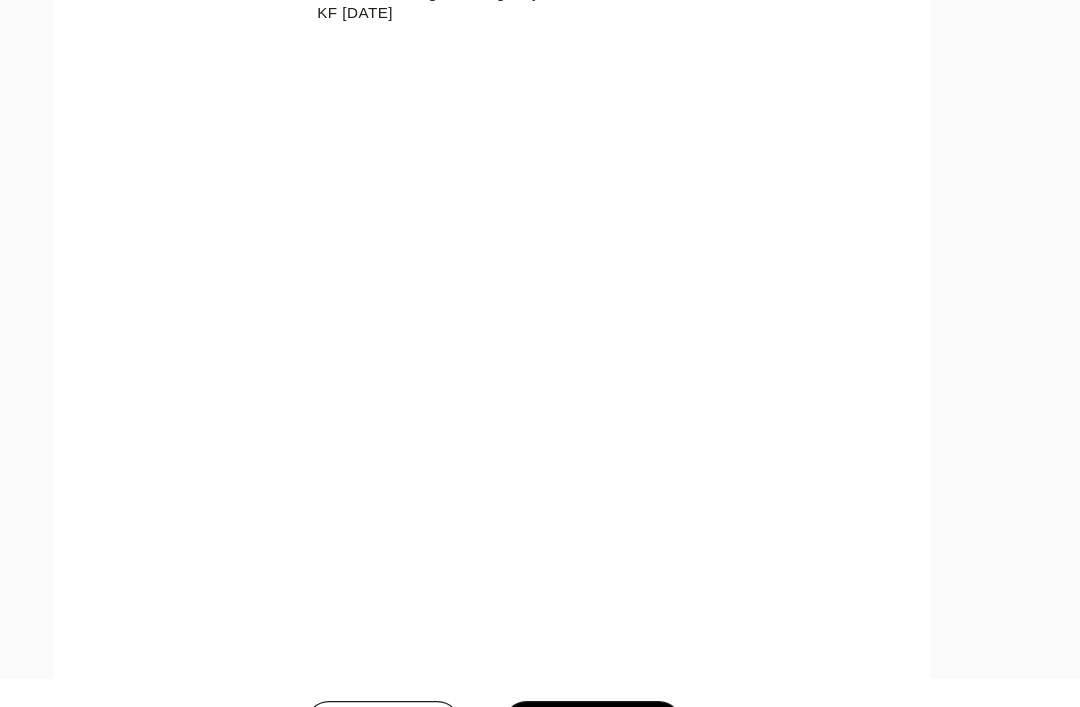 scroll, scrollTop: 837, scrollLeft: 0, axis: vertical 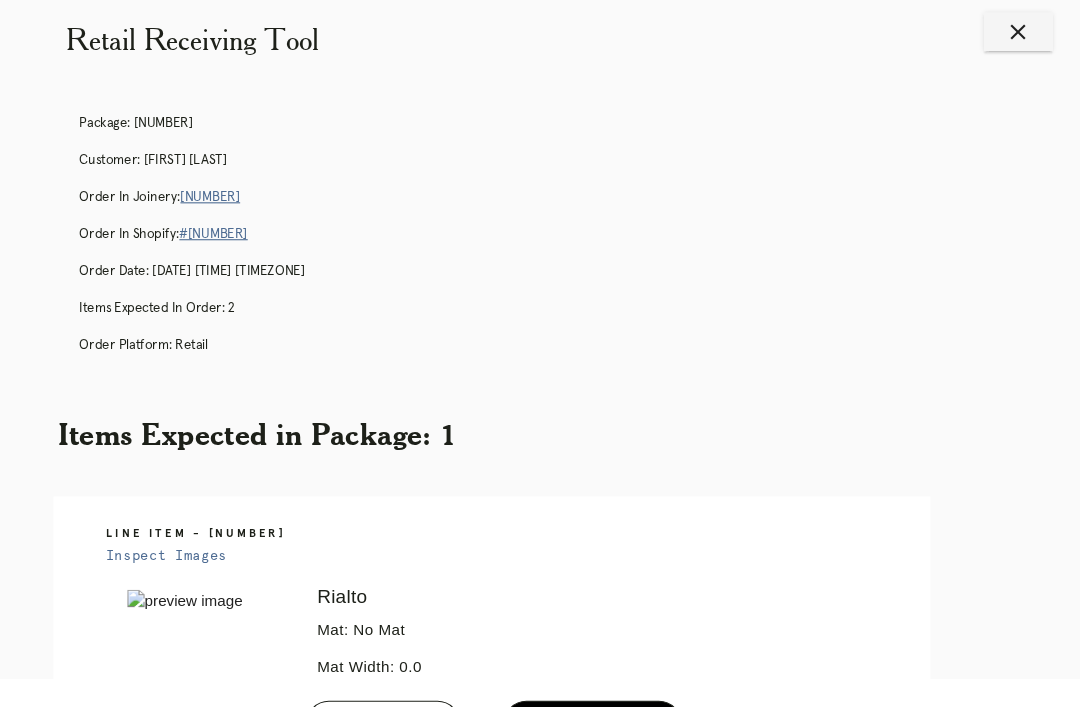 click on "close" at bounding box center (1023, 30) 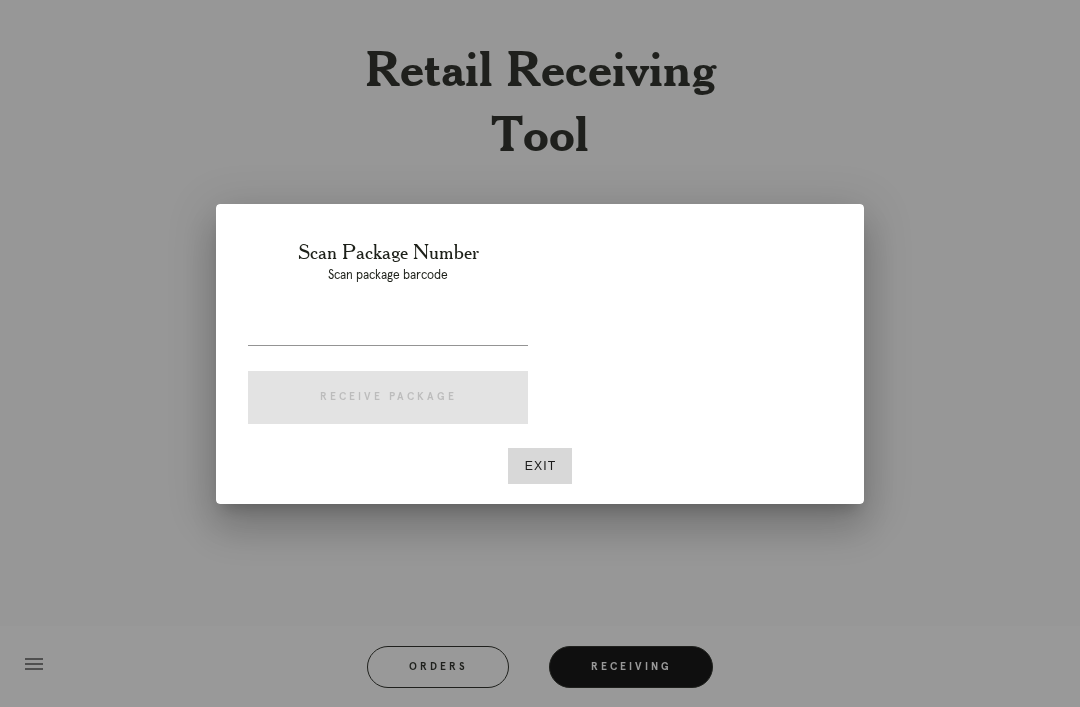scroll, scrollTop: 28, scrollLeft: 85, axis: both 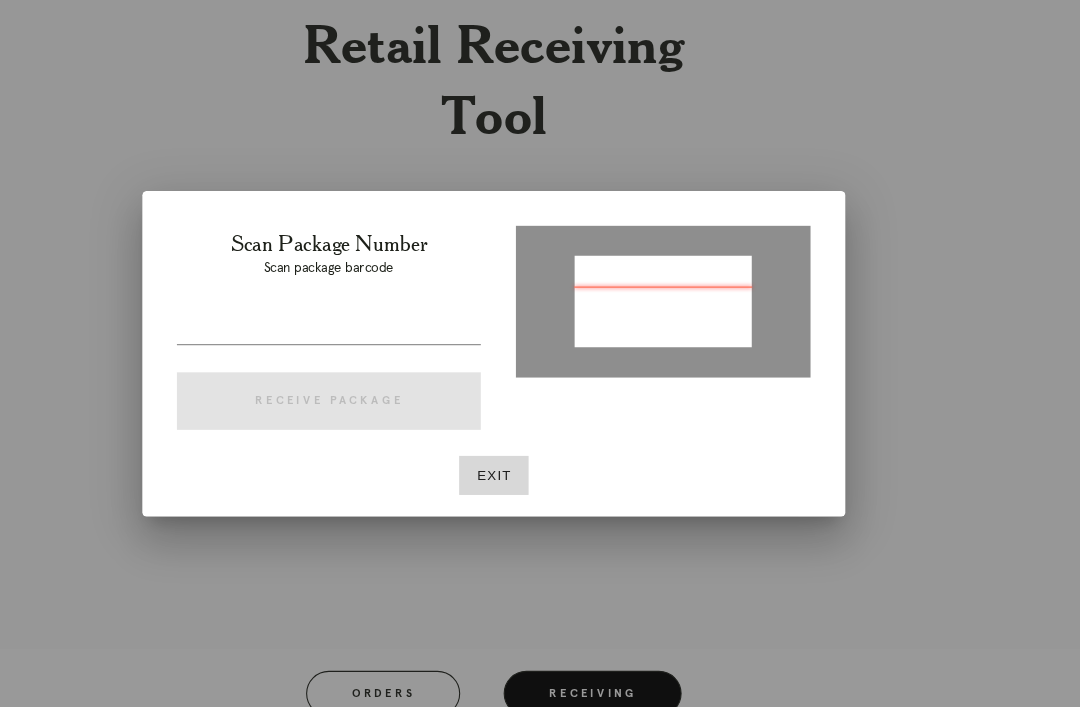 type on "P119627435074121" 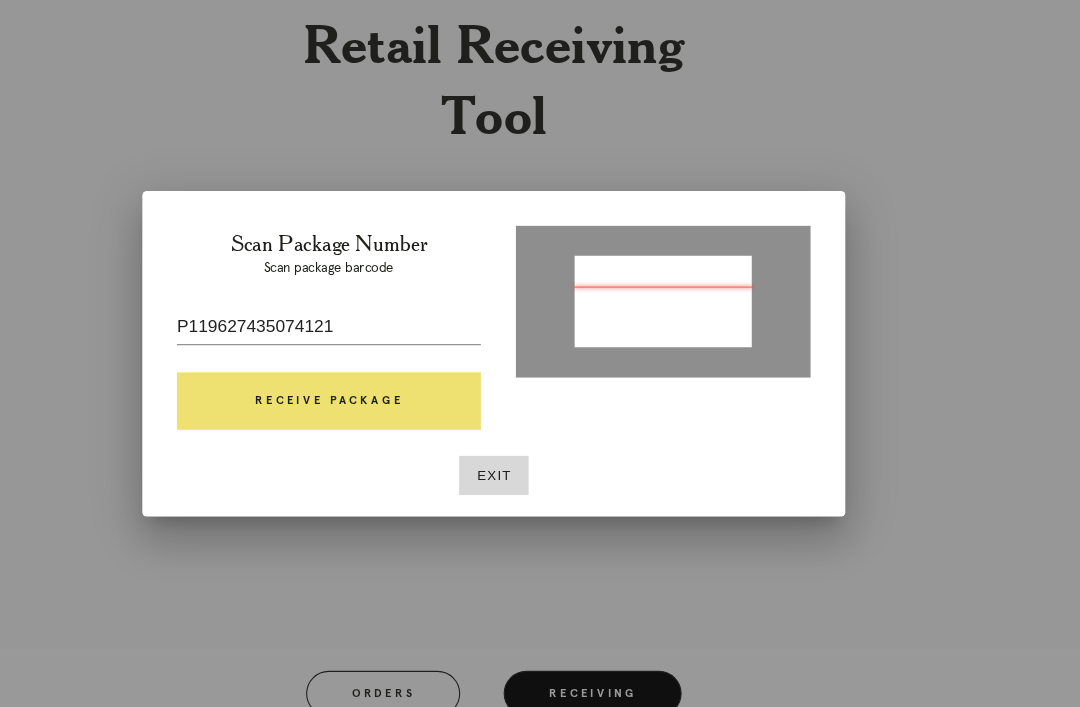 click on "Receive Package" at bounding box center [388, 398] 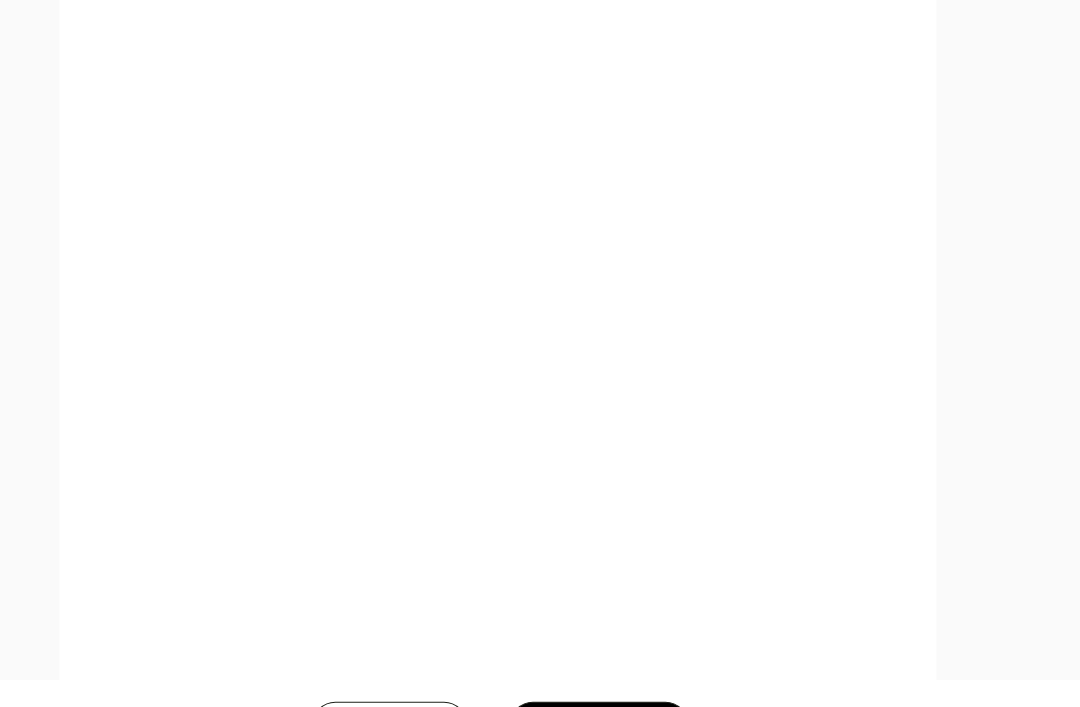 scroll, scrollTop: 847, scrollLeft: 0, axis: vertical 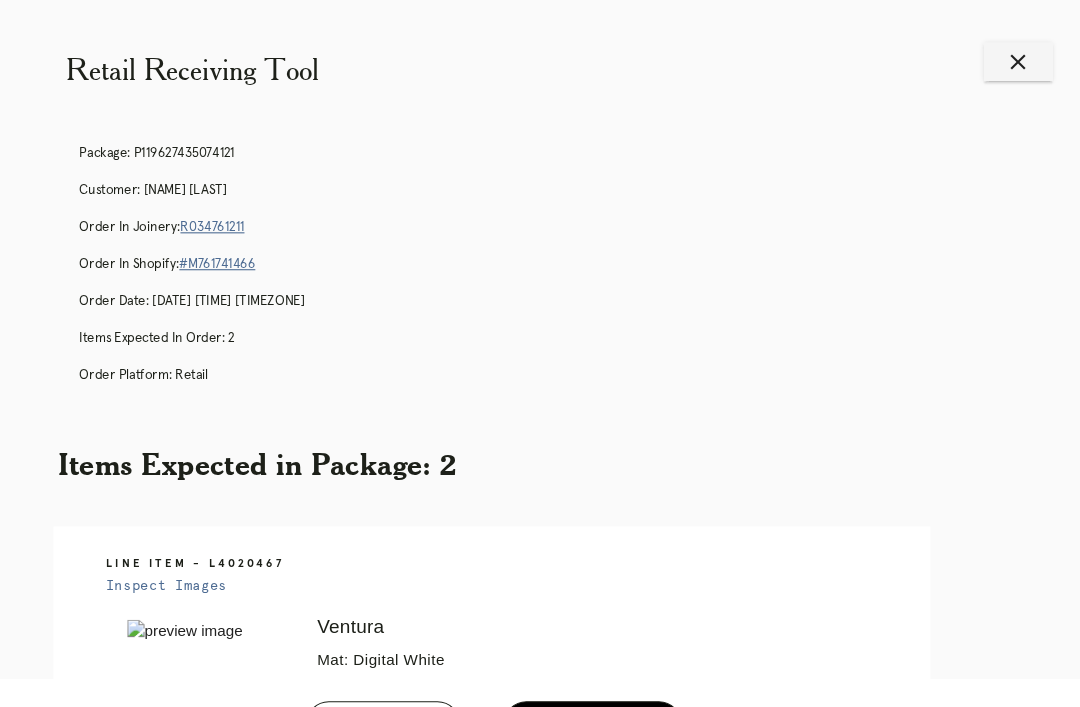 click on "close" at bounding box center [1023, 57] 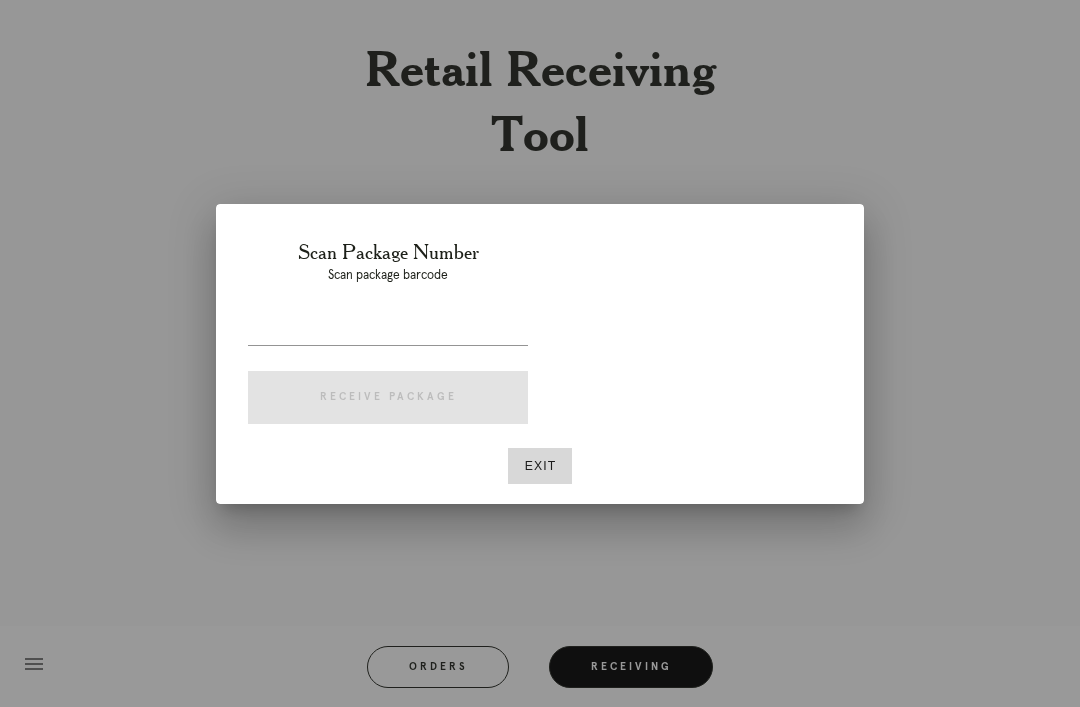 scroll, scrollTop: 0, scrollLeft: 85, axis: horizontal 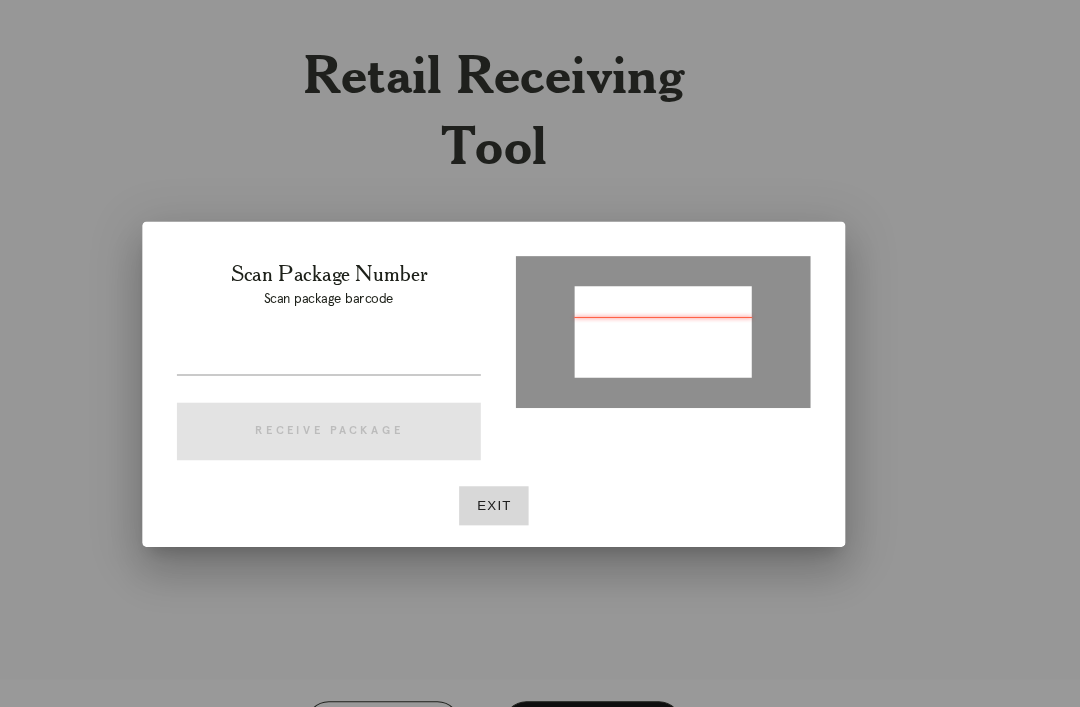 type on "[ID]" 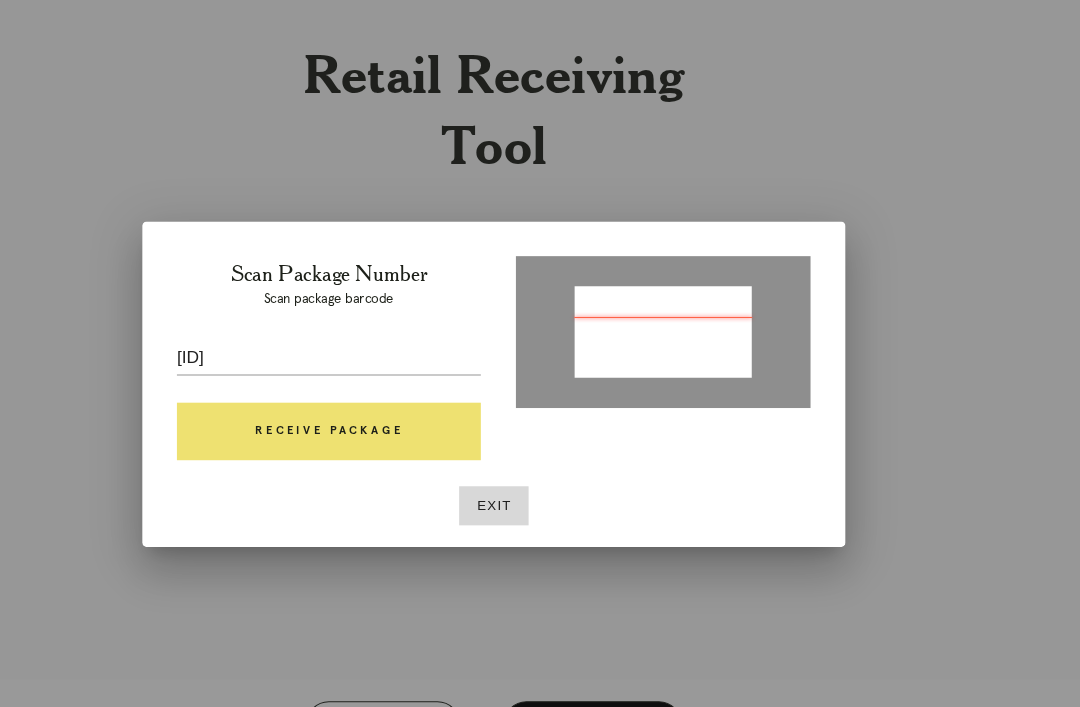 click on "Receive Package" at bounding box center [388, 398] 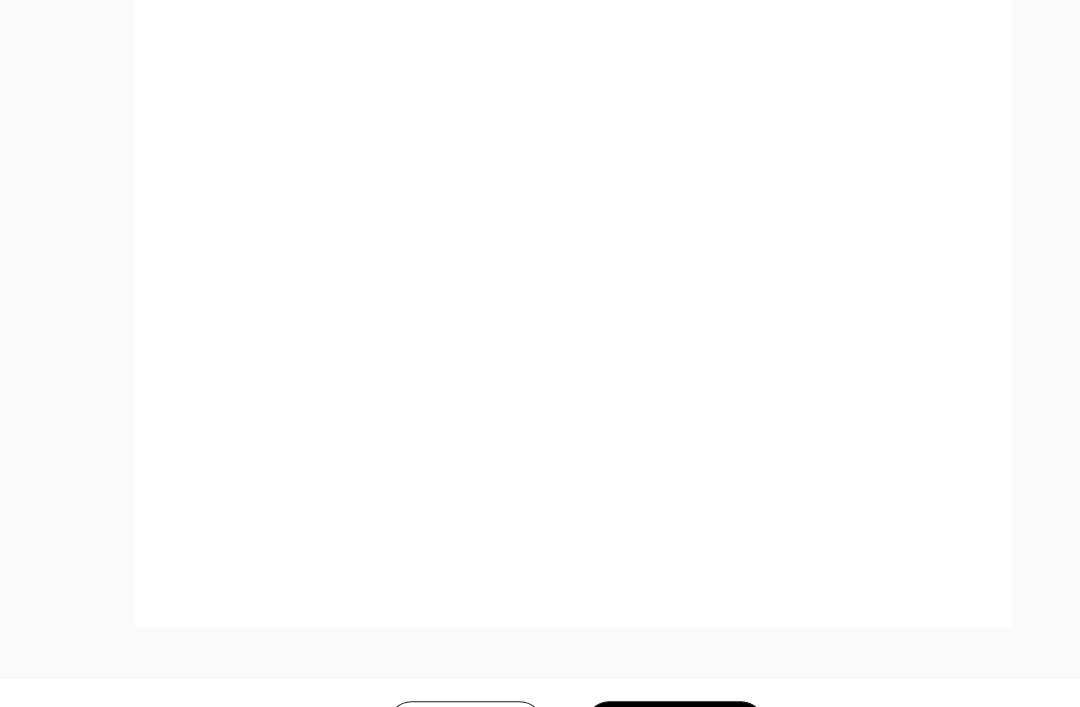scroll, scrollTop: 988, scrollLeft: 0, axis: vertical 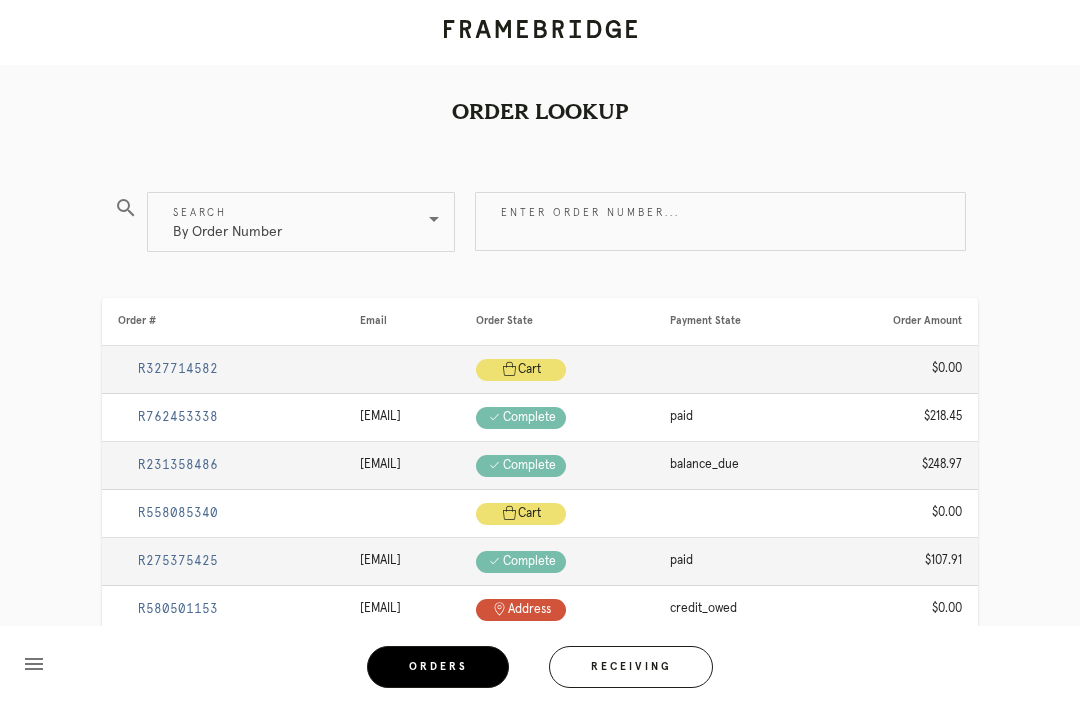 click on "Enter order number..." at bounding box center (720, 221) 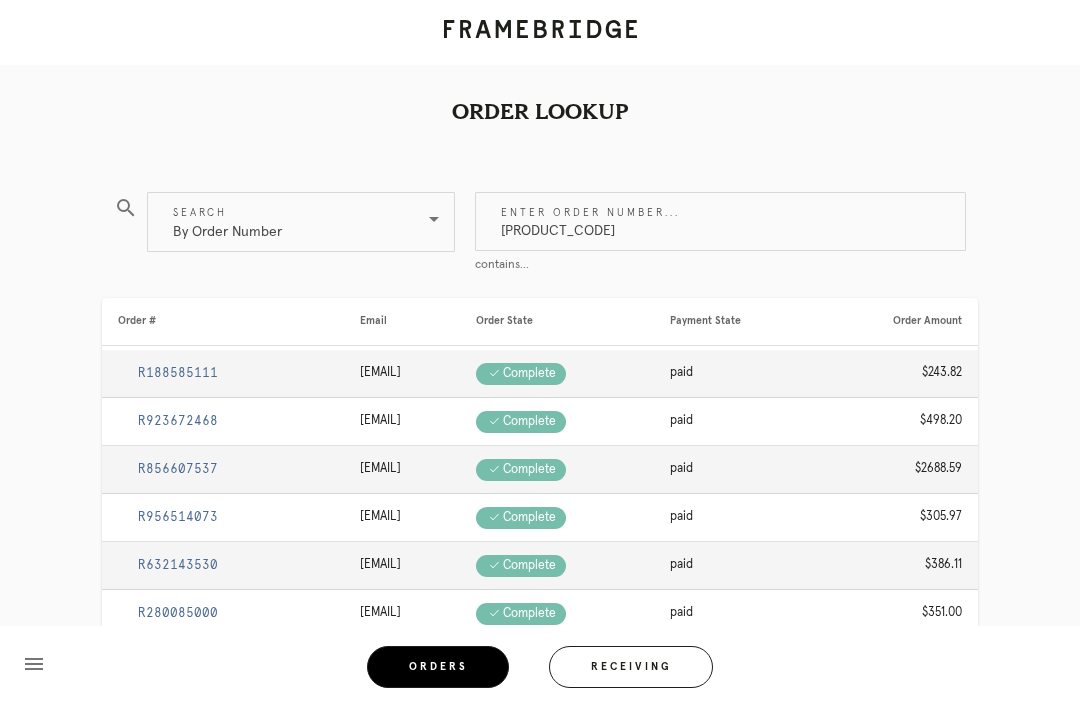 type on "M761503331" 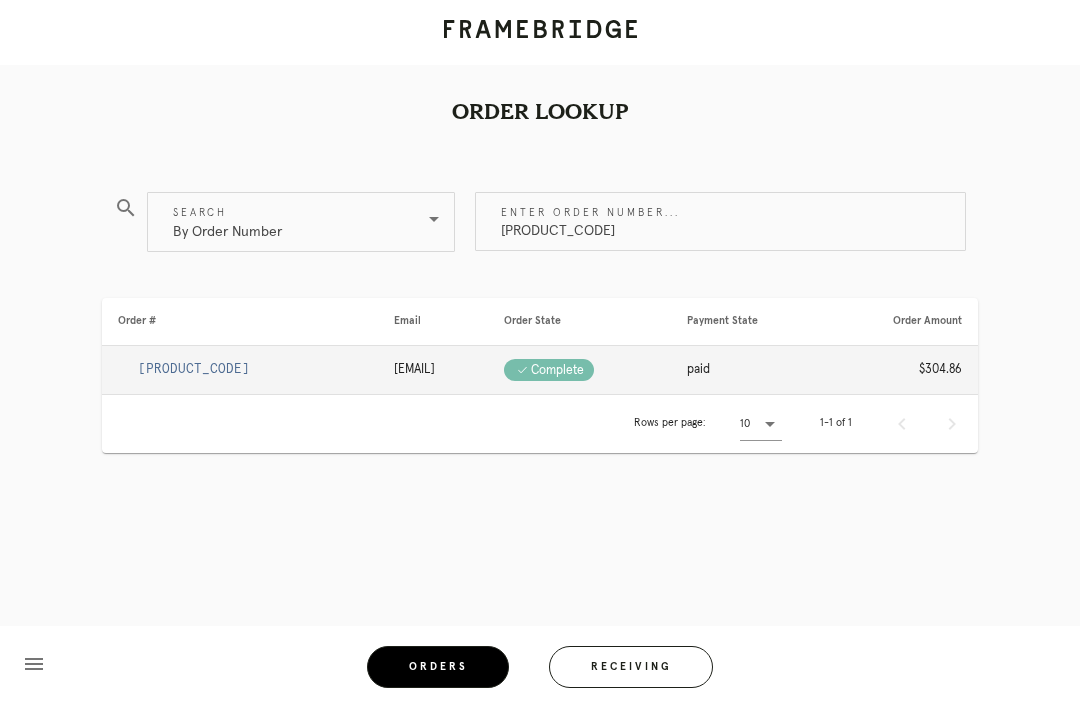 click on "R604819052" at bounding box center (194, 369) 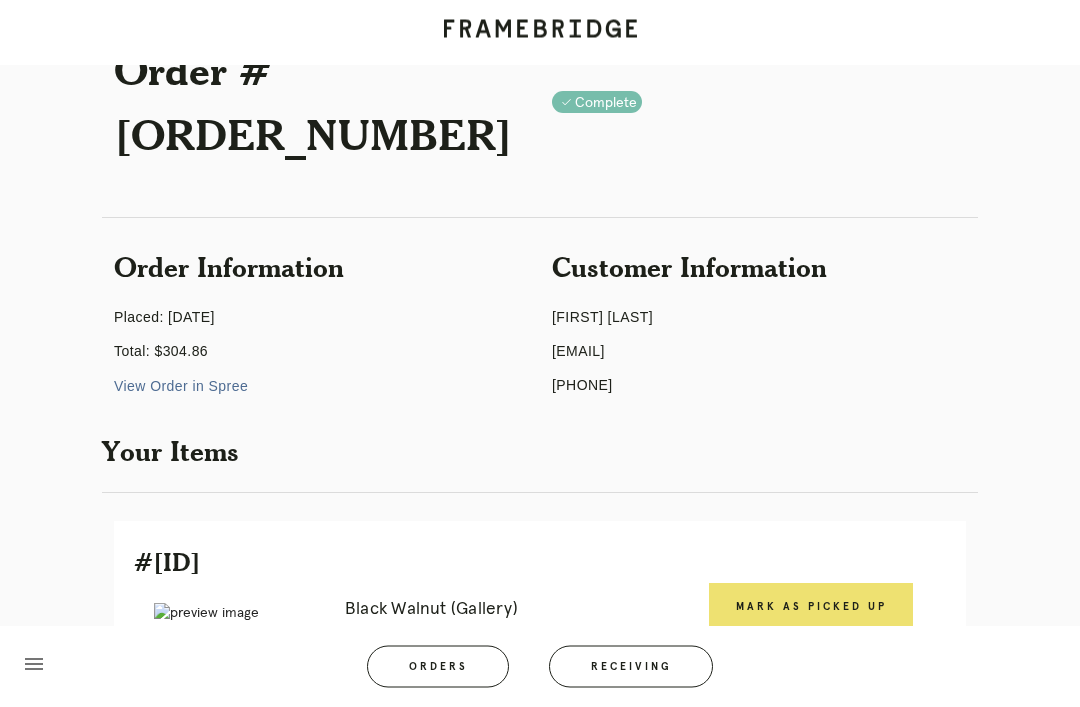 scroll, scrollTop: 77, scrollLeft: 0, axis: vertical 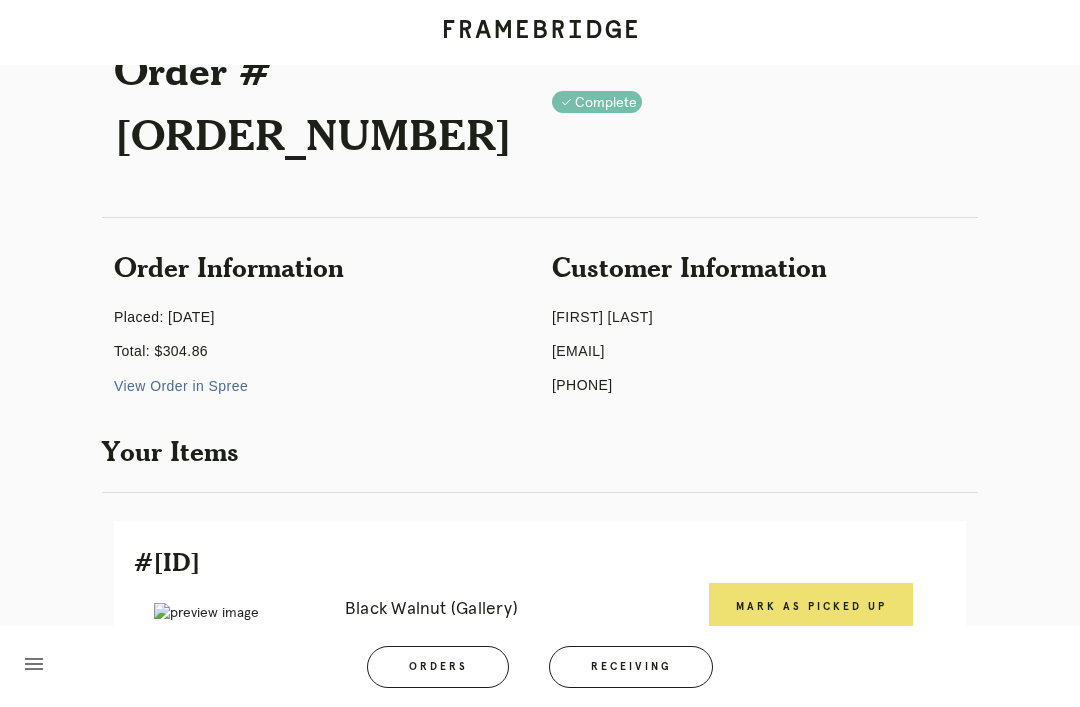 click on "Mark as Picked Up" at bounding box center (811, 607) 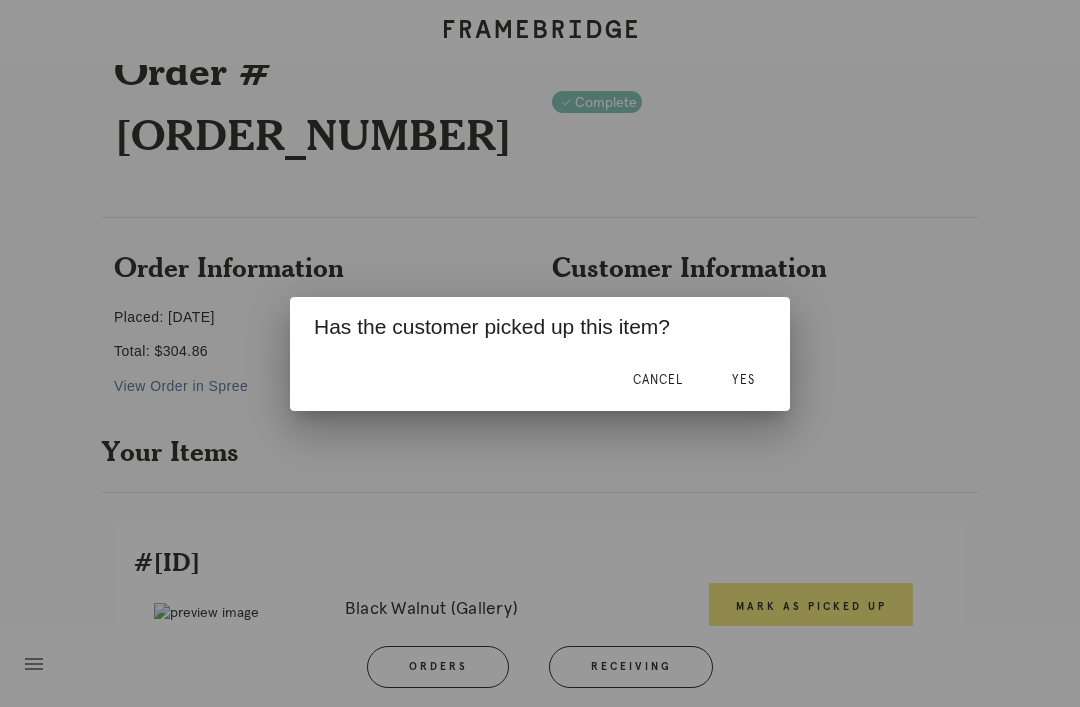 click on "Yes" at bounding box center (743, 381) 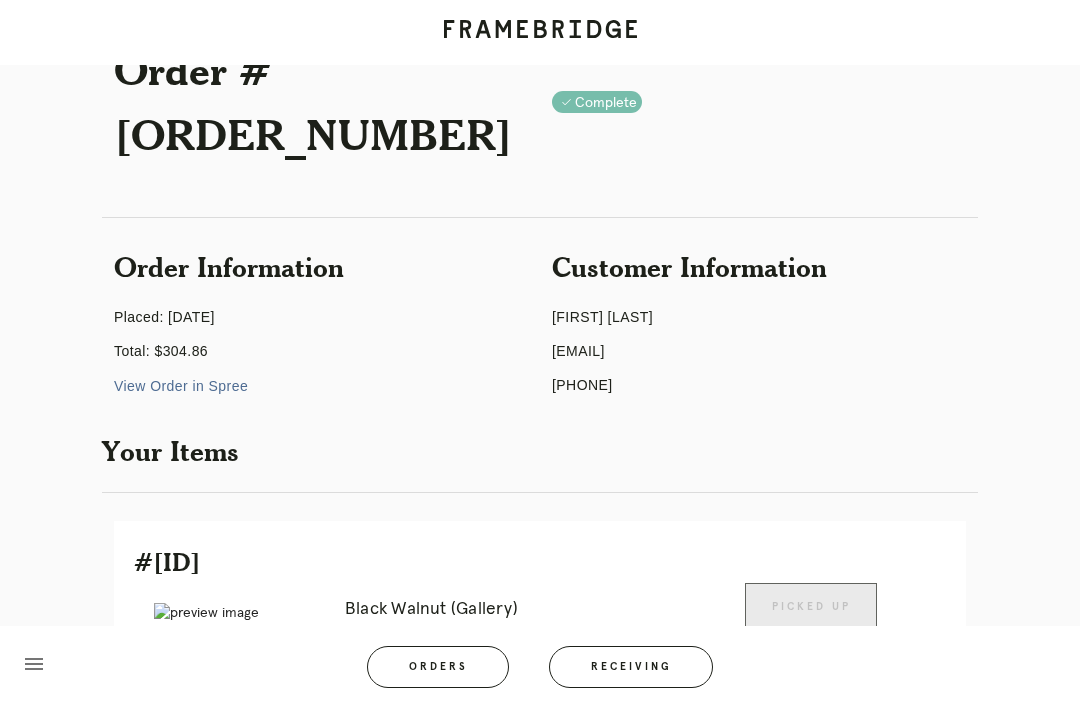 click on "Orders" at bounding box center (438, 667) 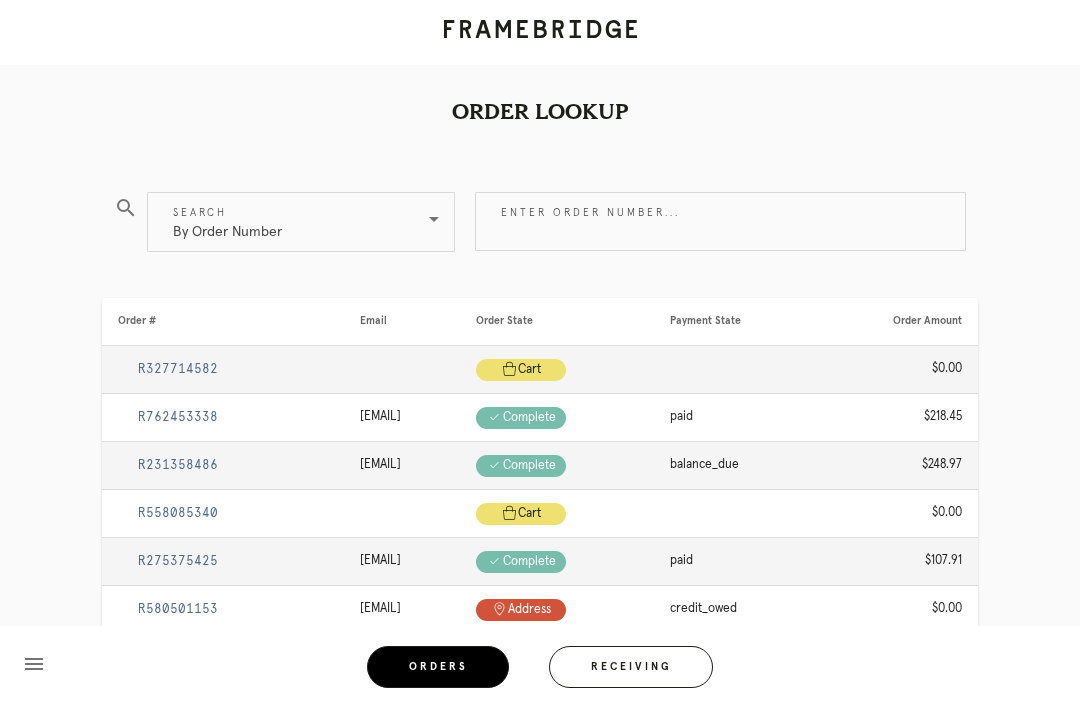 click on "Enter order number..." at bounding box center (720, 221) 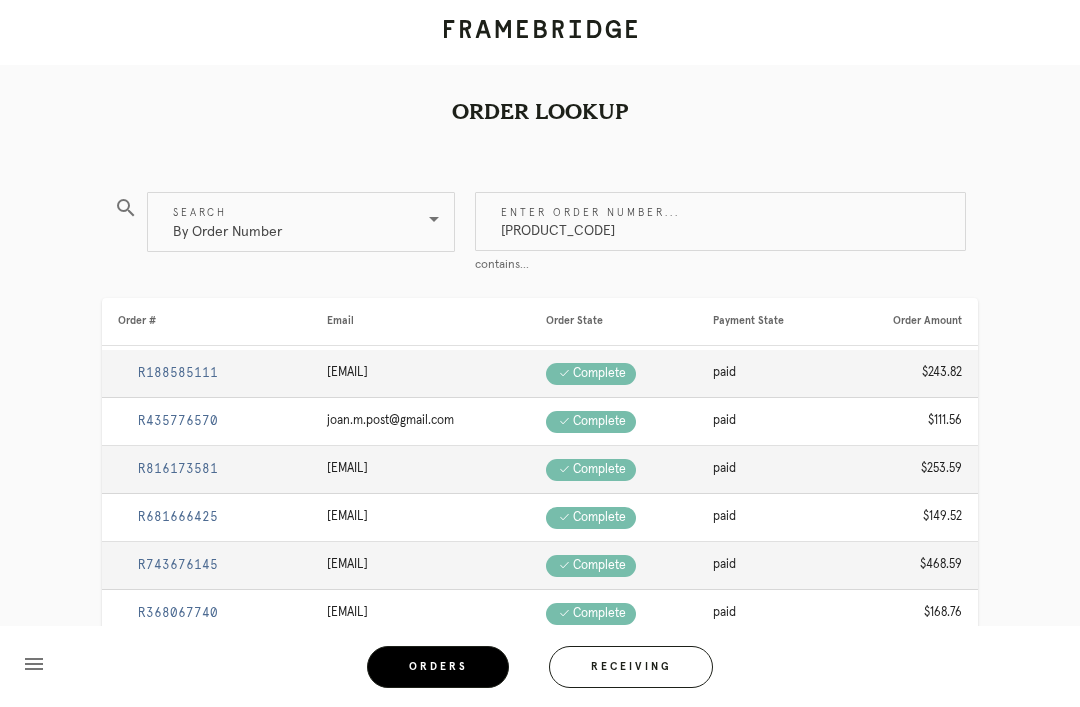 type on "M761737056" 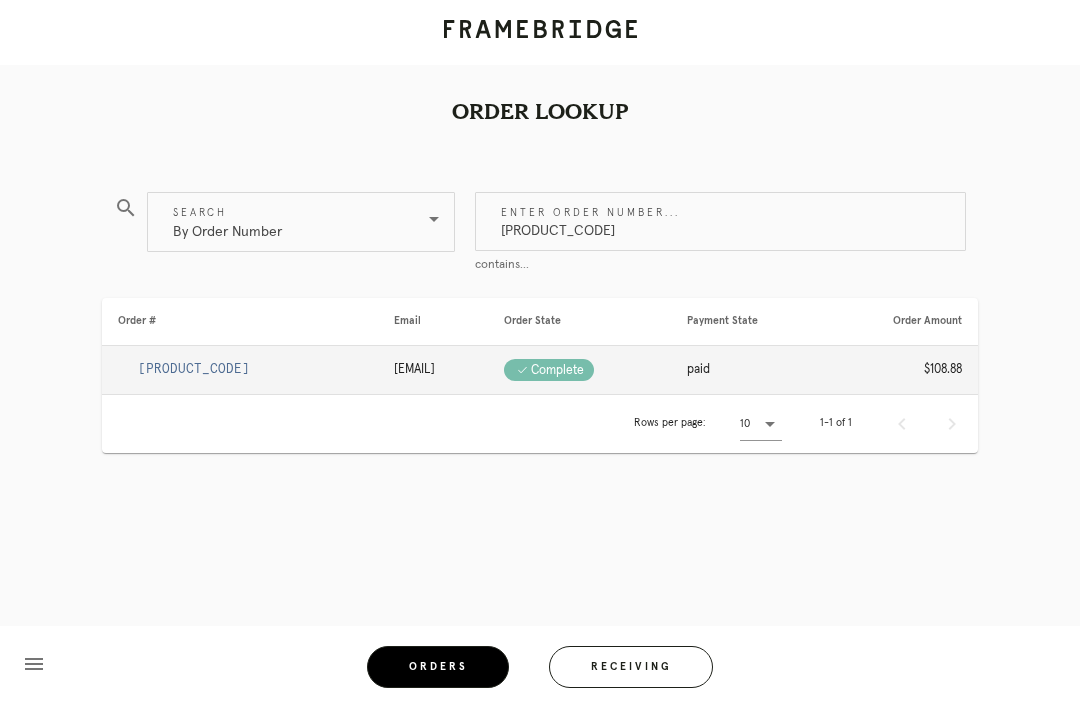 click on "R195149509" at bounding box center (194, 369) 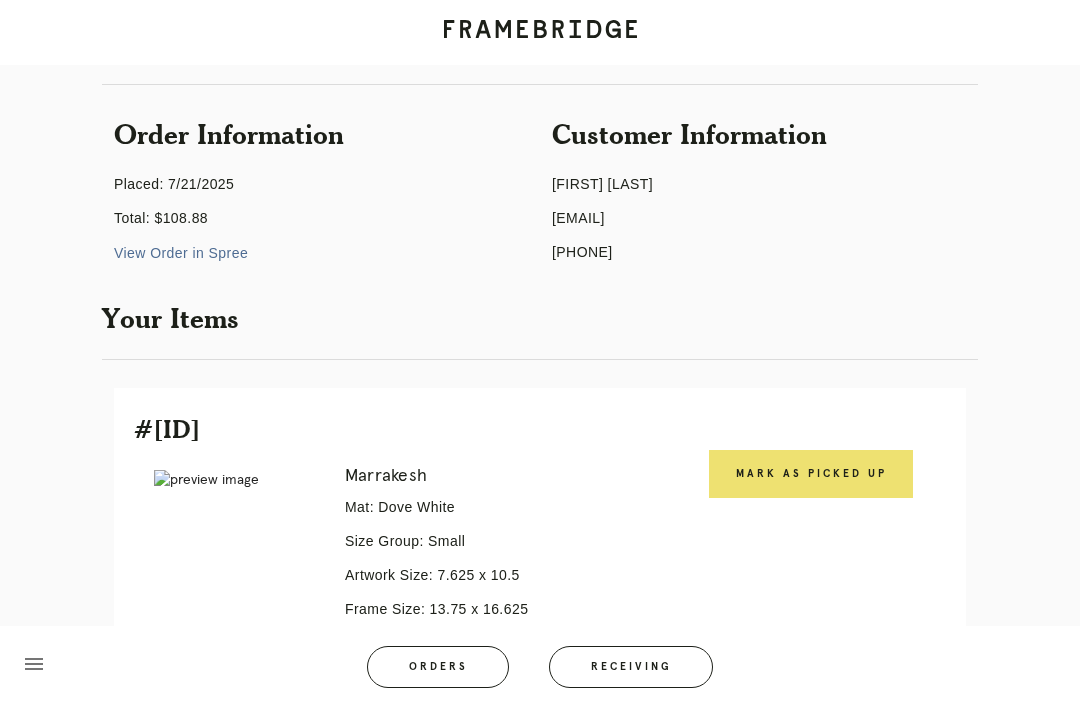 scroll, scrollTop: 211, scrollLeft: 0, axis: vertical 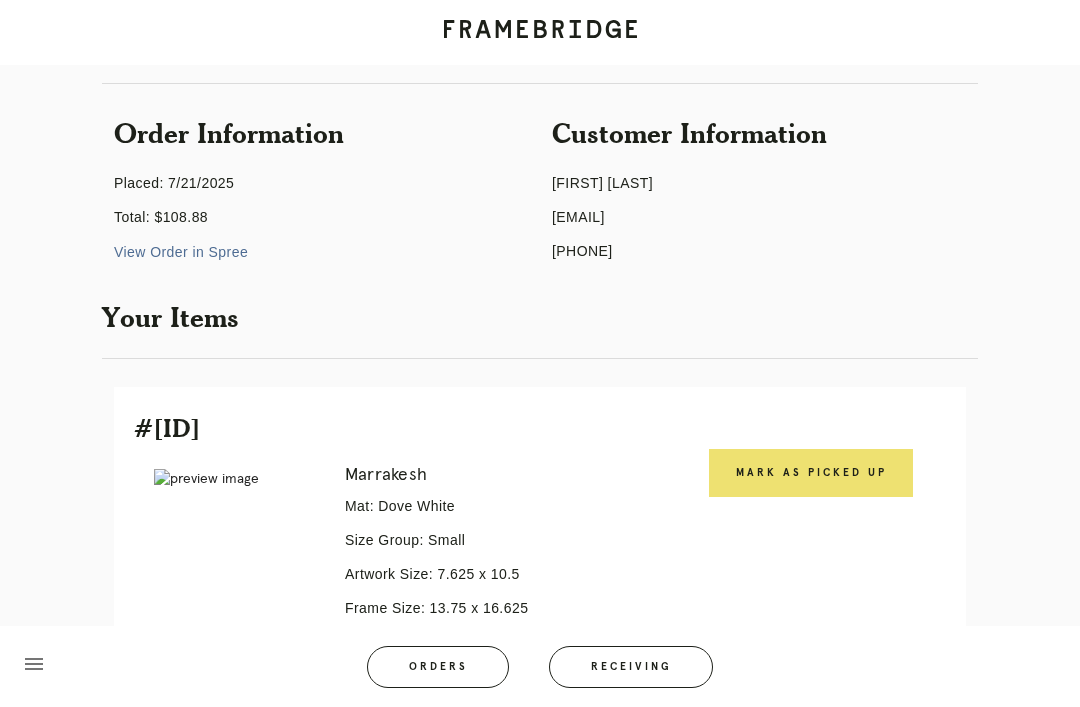 click on "Mark as Picked Up" at bounding box center (811, 473) 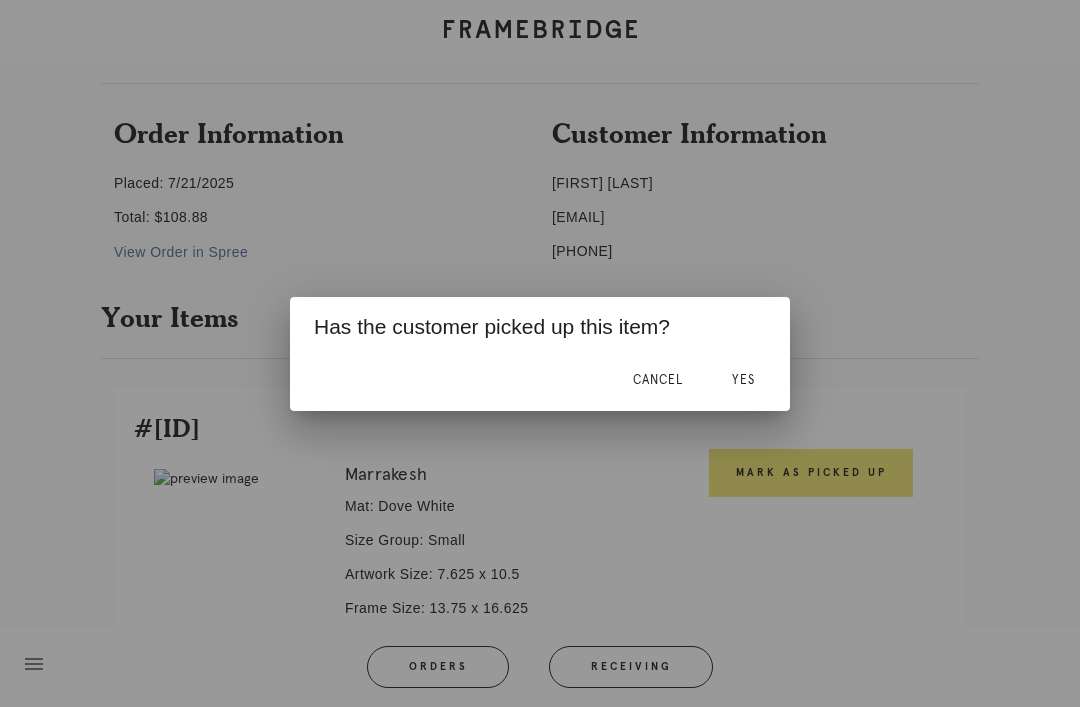 click on "Yes" at bounding box center [743, 381] 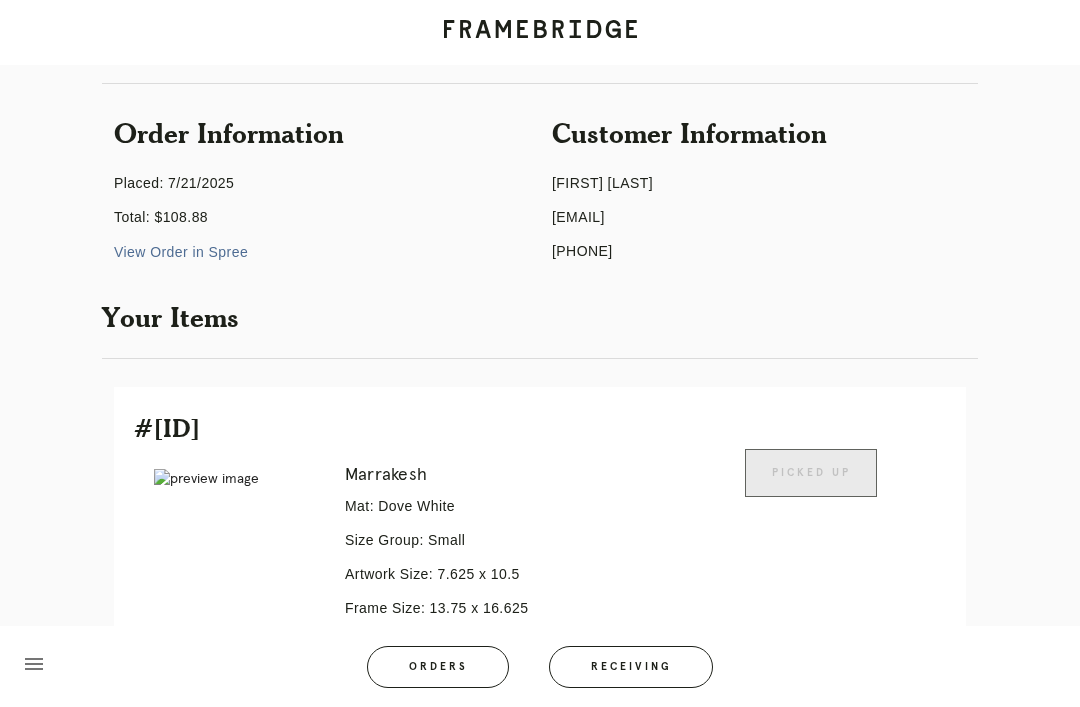click on "Orders" at bounding box center (438, 667) 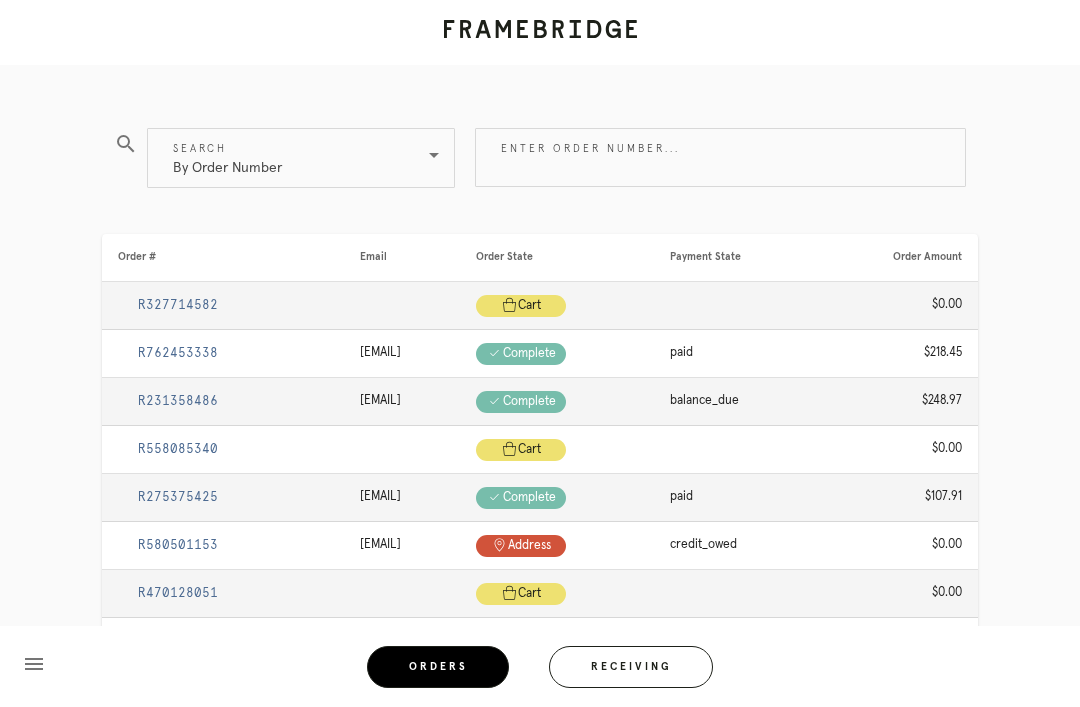 click on "Enter order number..." at bounding box center (720, 157) 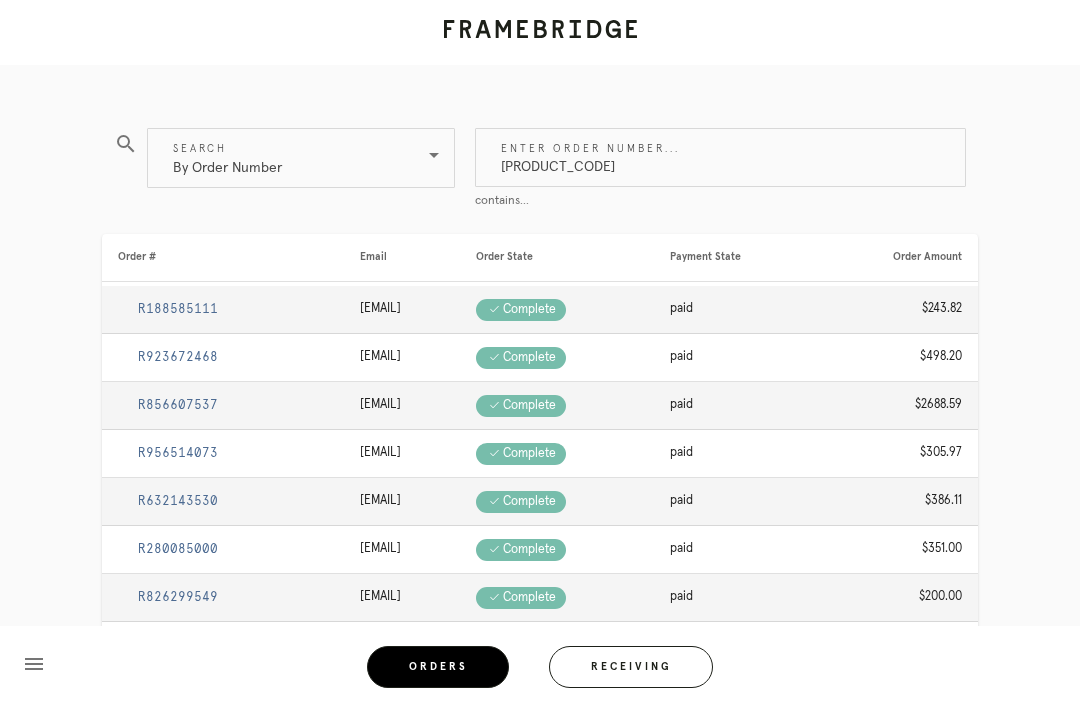 type on "M761740530" 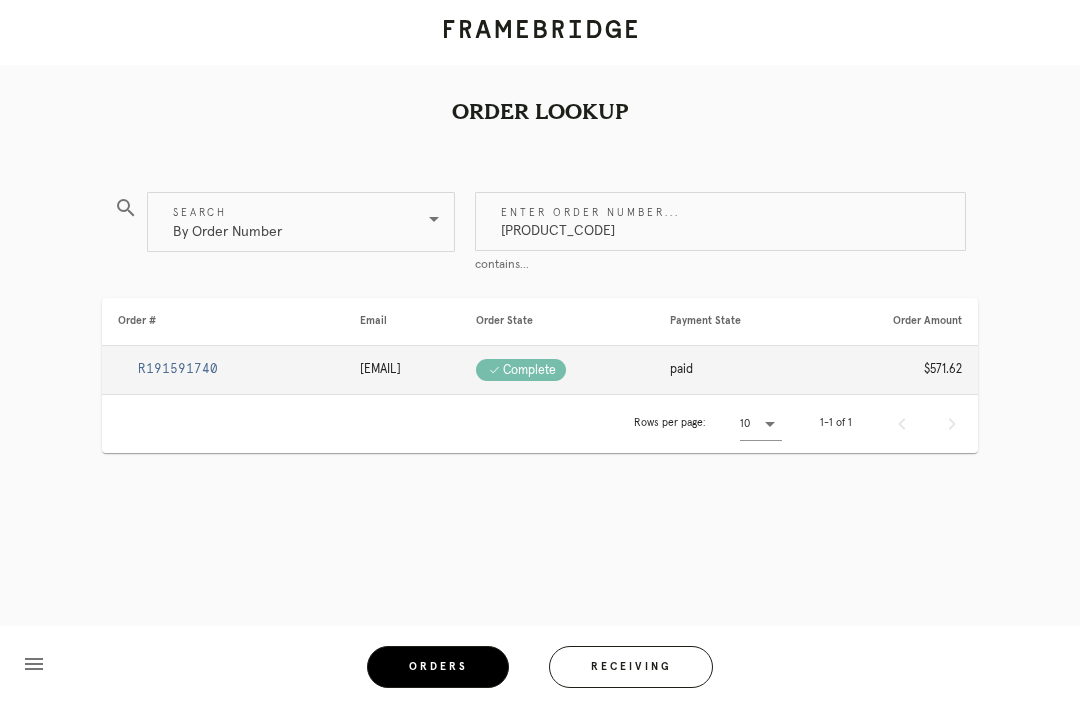 click on "R191591740" at bounding box center [178, 369] 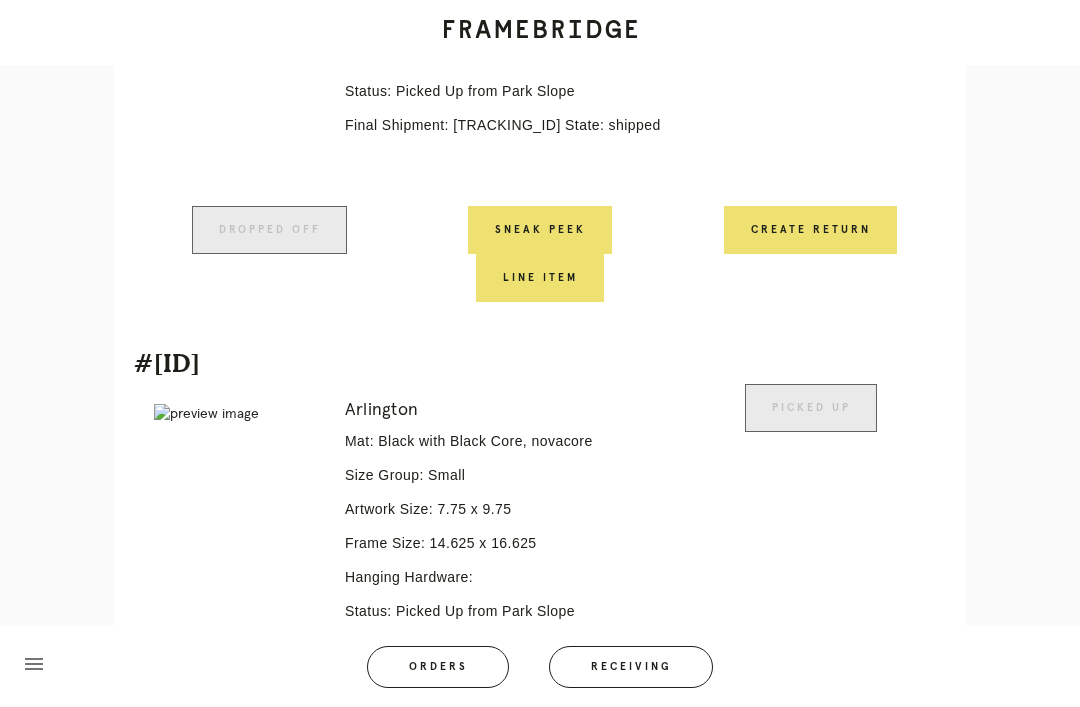scroll, scrollTop: 1596, scrollLeft: 0, axis: vertical 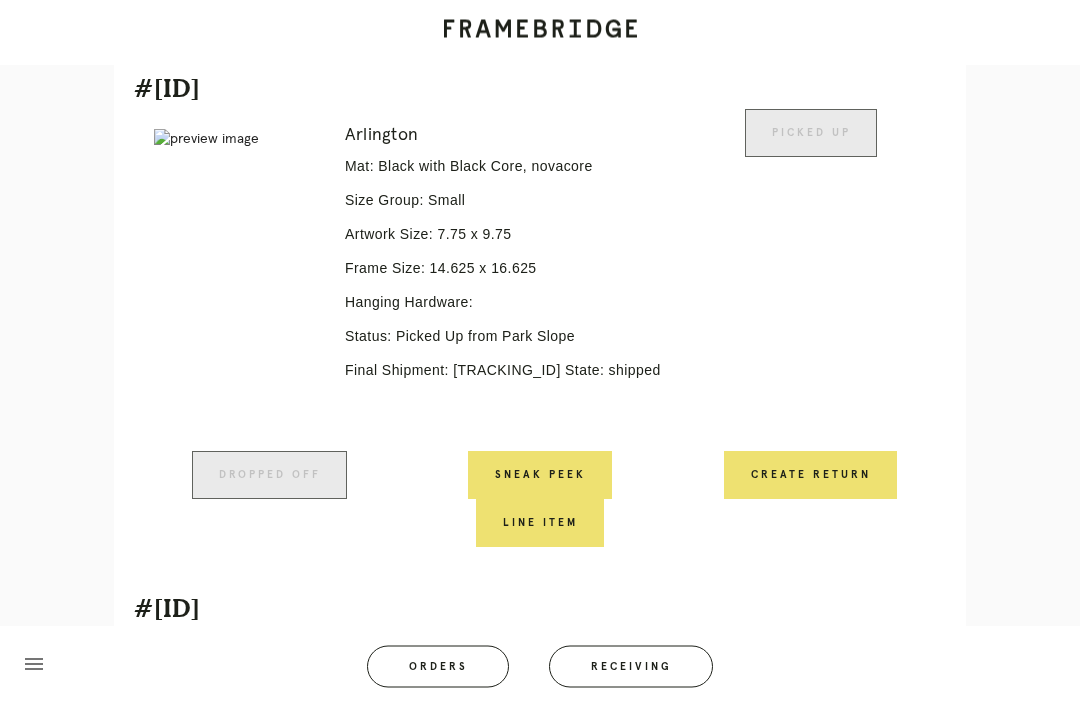 click on "Create Return" at bounding box center [810, 476] 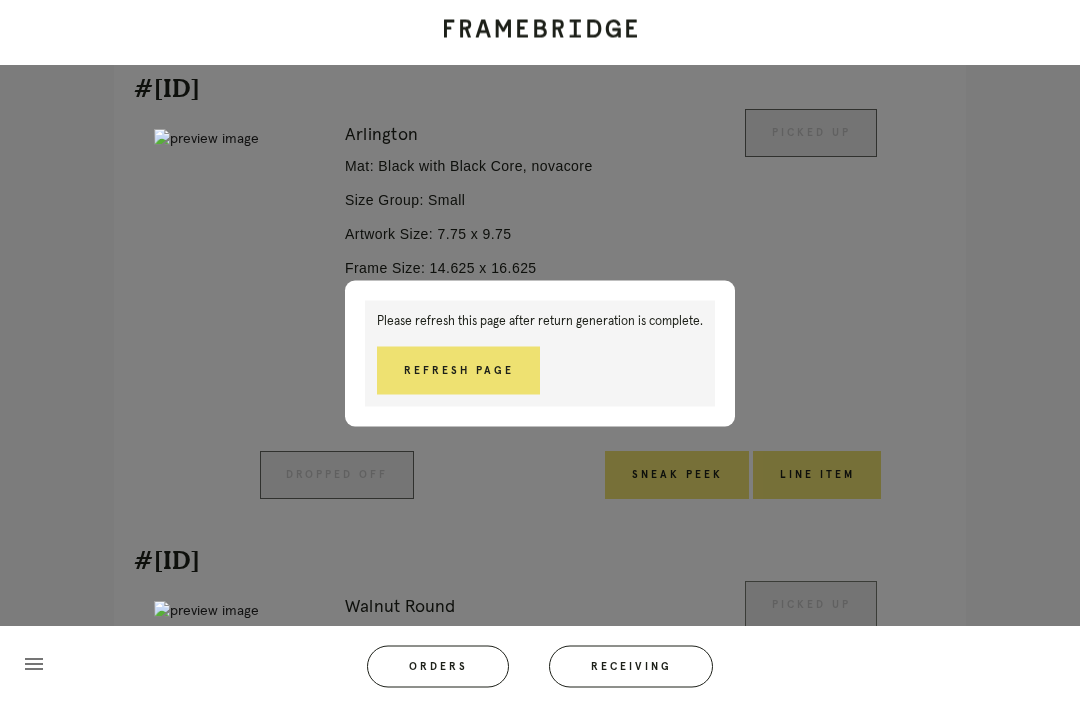 scroll, scrollTop: 1629, scrollLeft: 0, axis: vertical 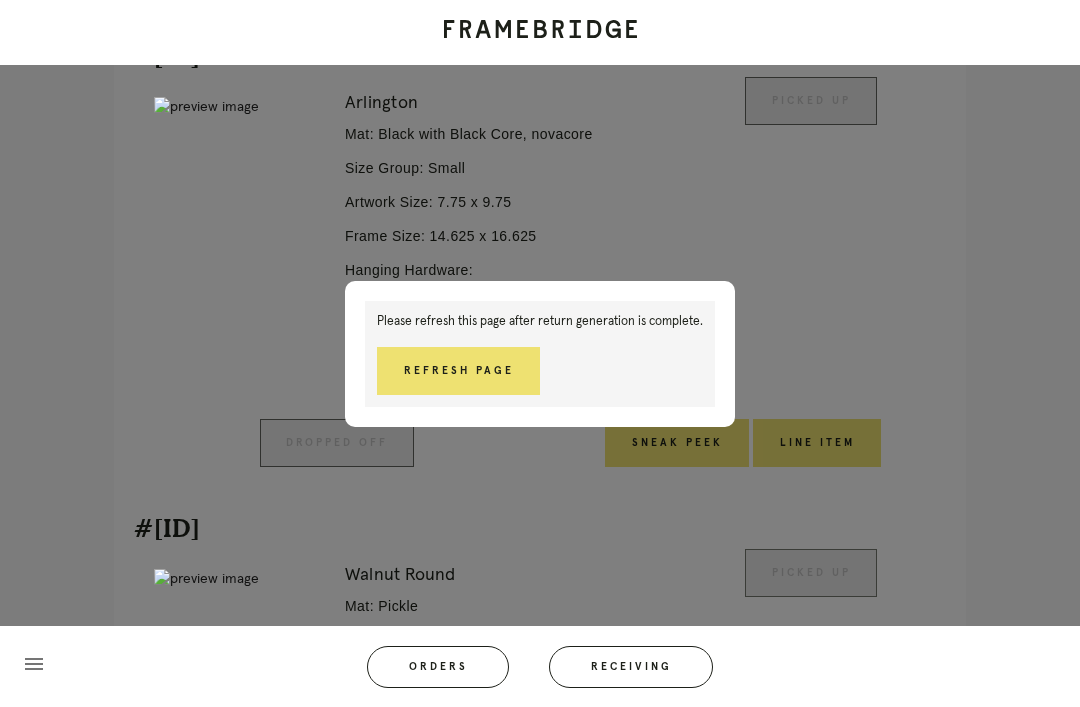 click on "Refresh Page" at bounding box center (458, 371) 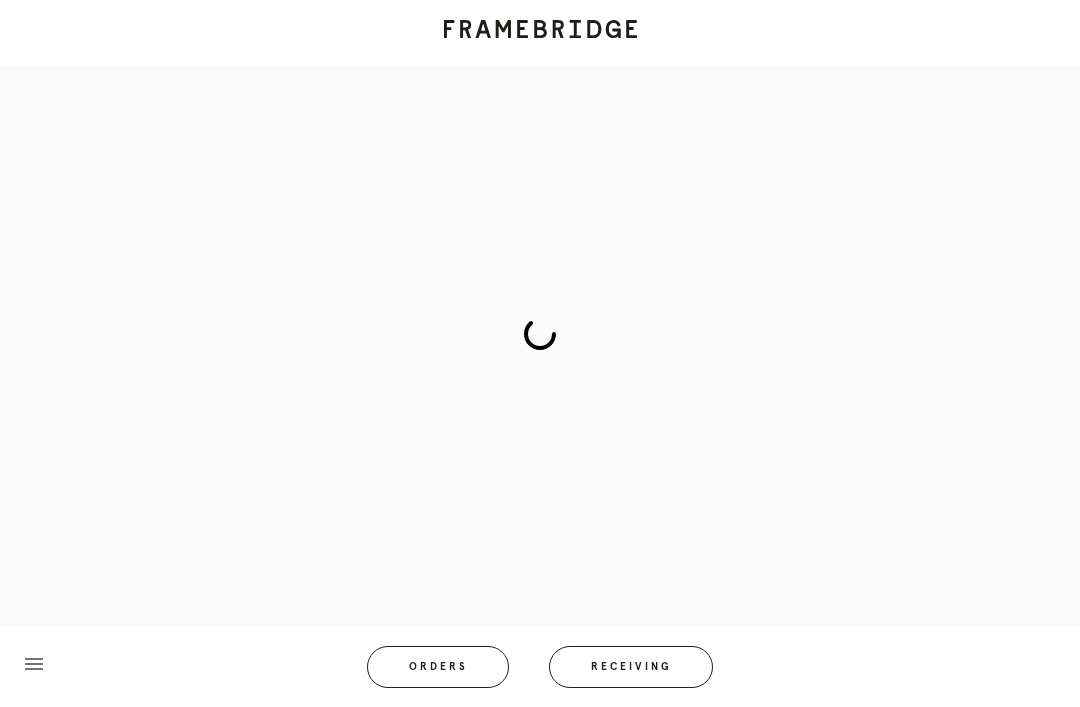 scroll, scrollTop: 83, scrollLeft: 0, axis: vertical 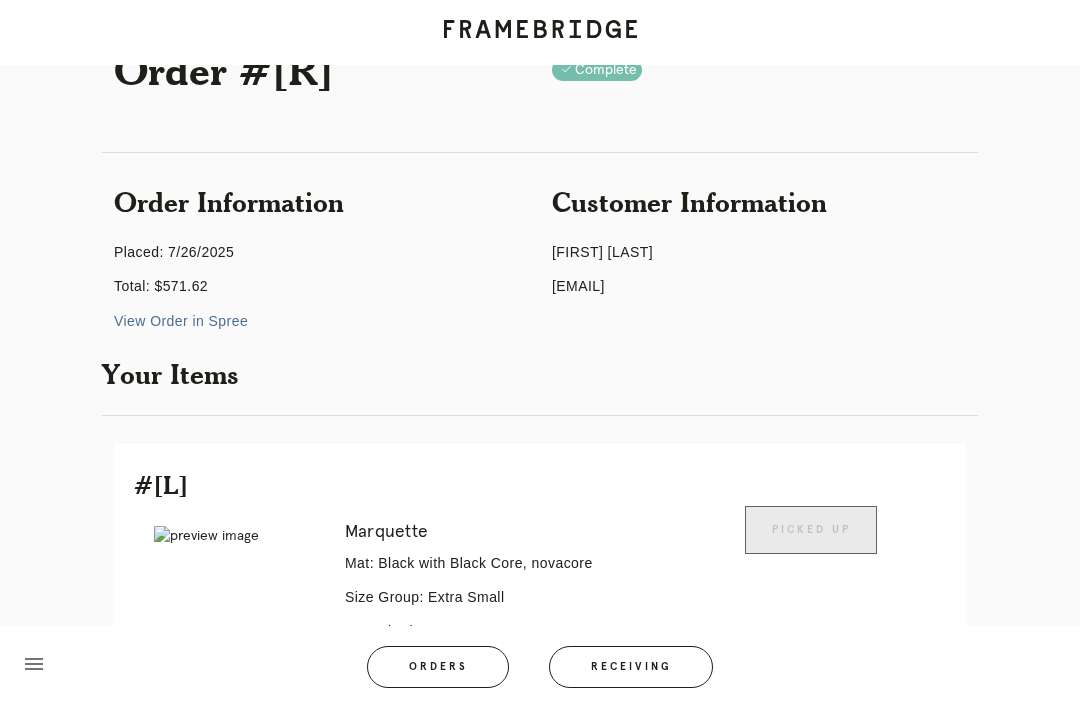 click on "[EMAIL]" at bounding box center [759, 286] 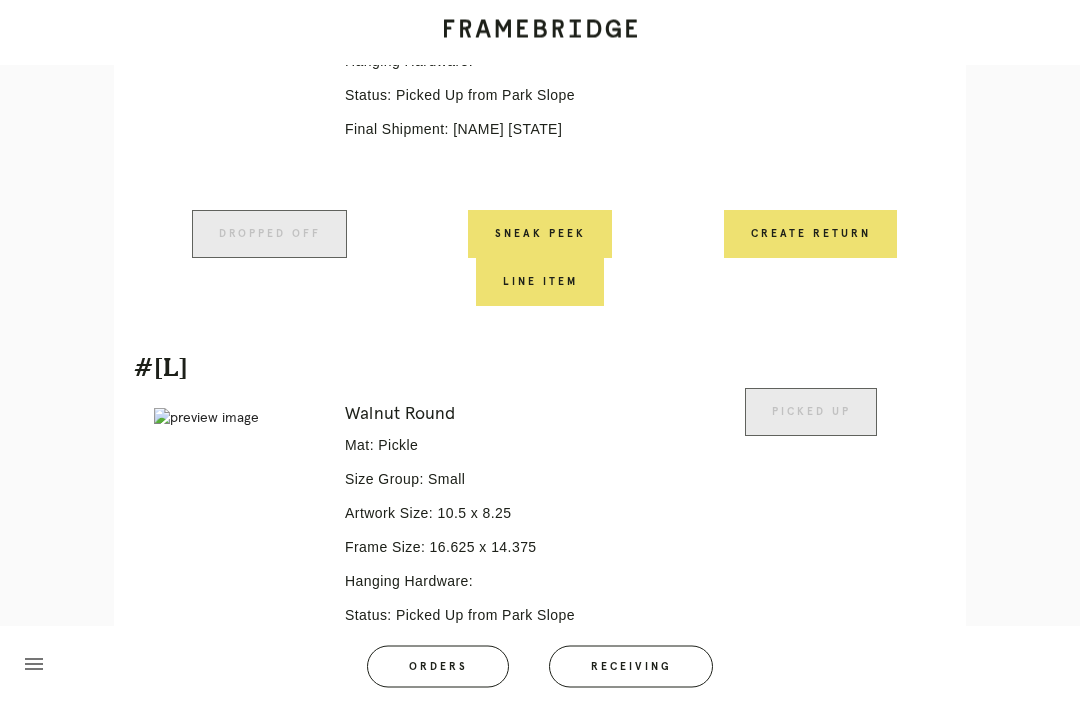 scroll, scrollTop: 1807, scrollLeft: 0, axis: vertical 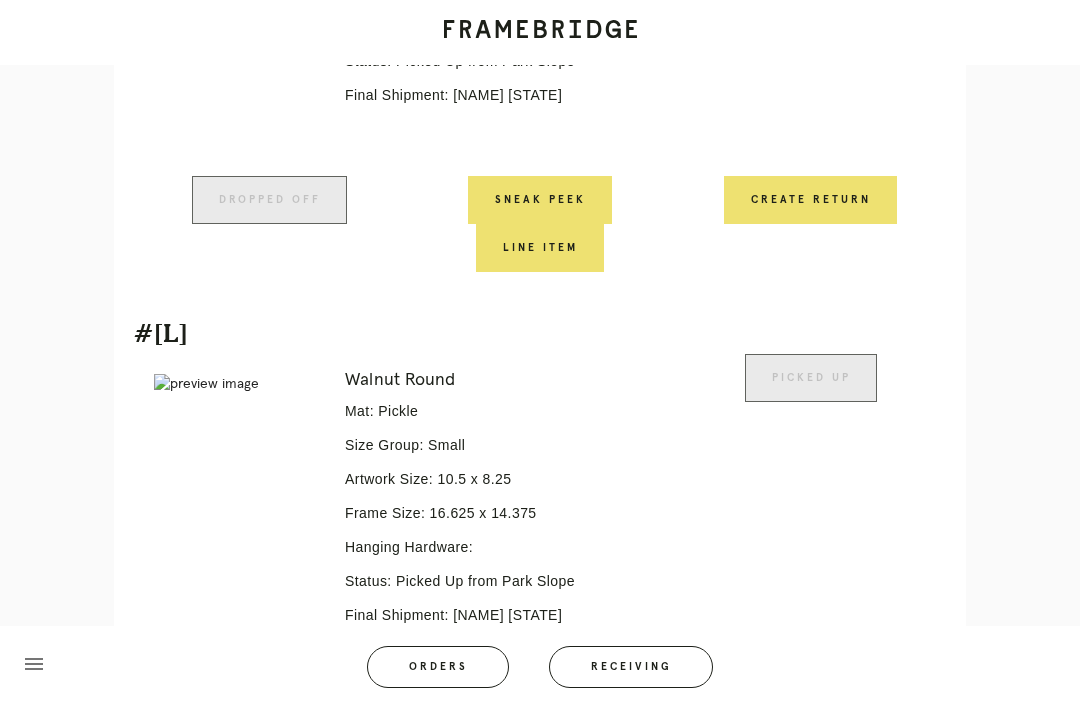 click on "Create Return" at bounding box center (810, 200) 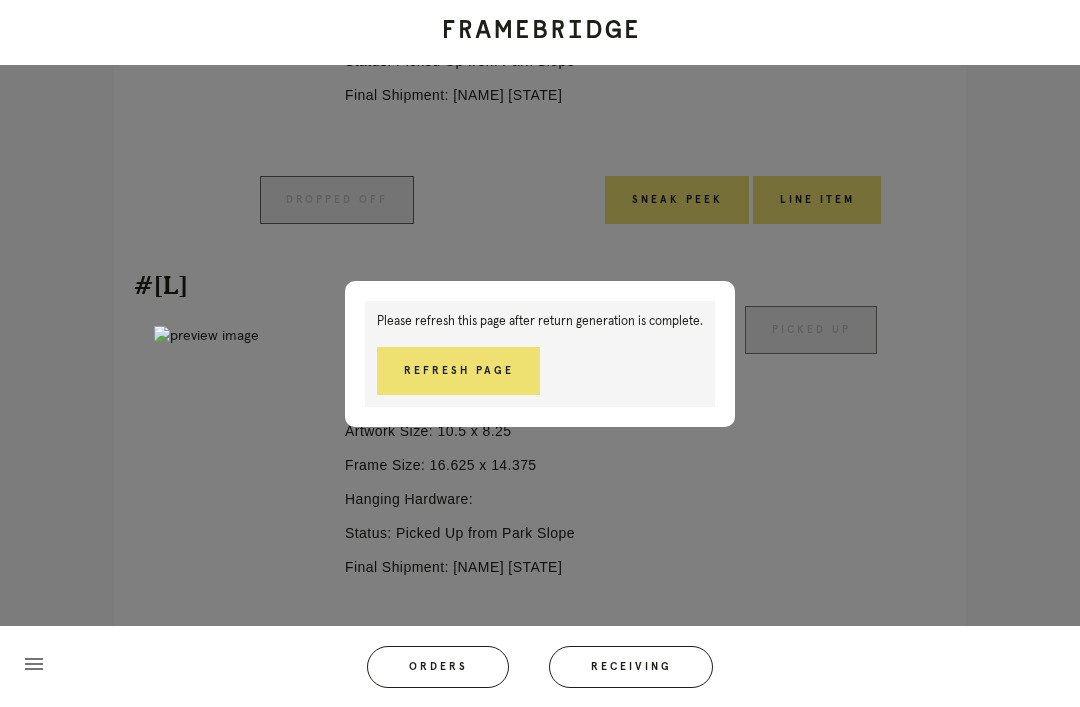 scroll, scrollTop: 1839, scrollLeft: 0, axis: vertical 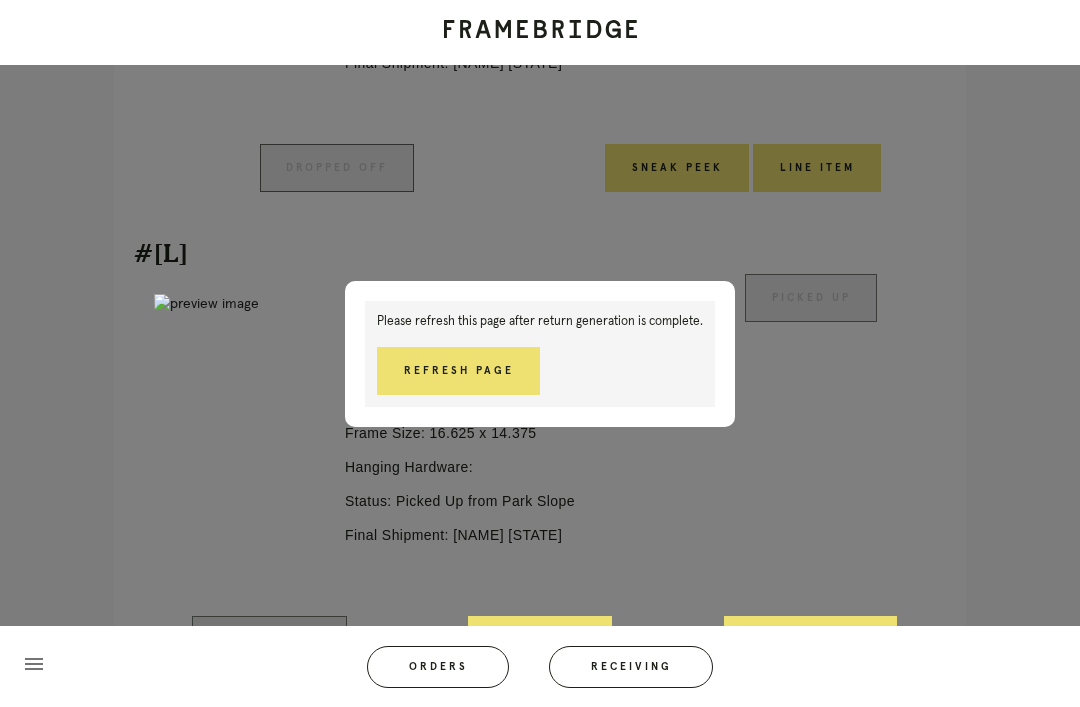click on "Refresh Page" at bounding box center (458, 371) 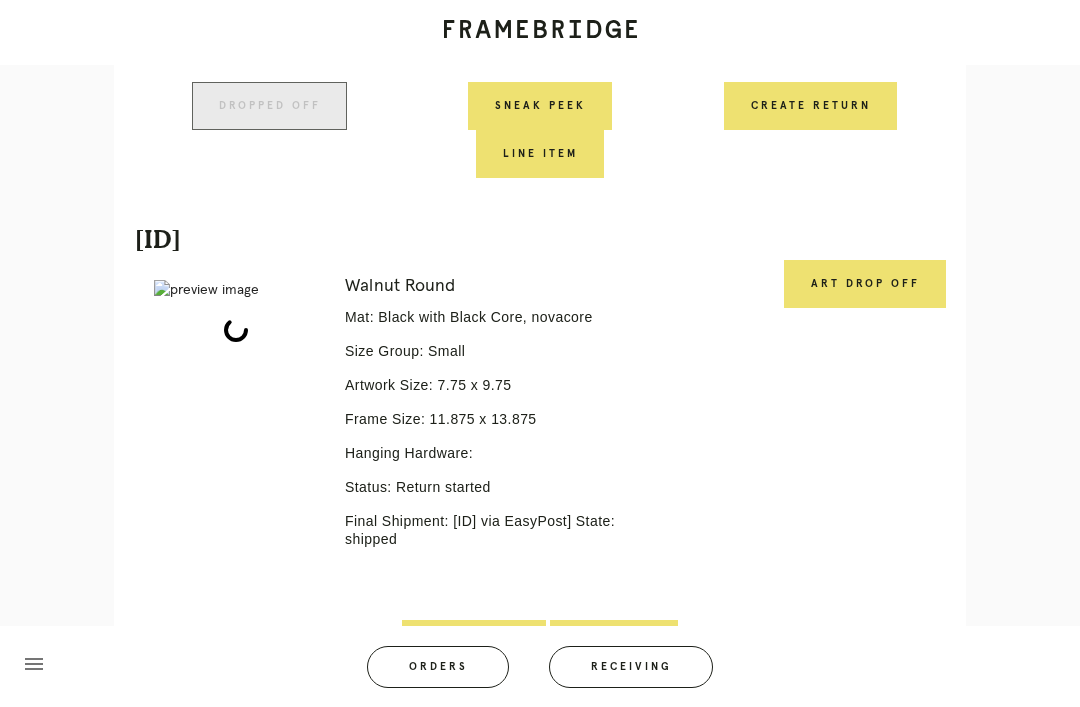 scroll, scrollTop: 1421, scrollLeft: 0, axis: vertical 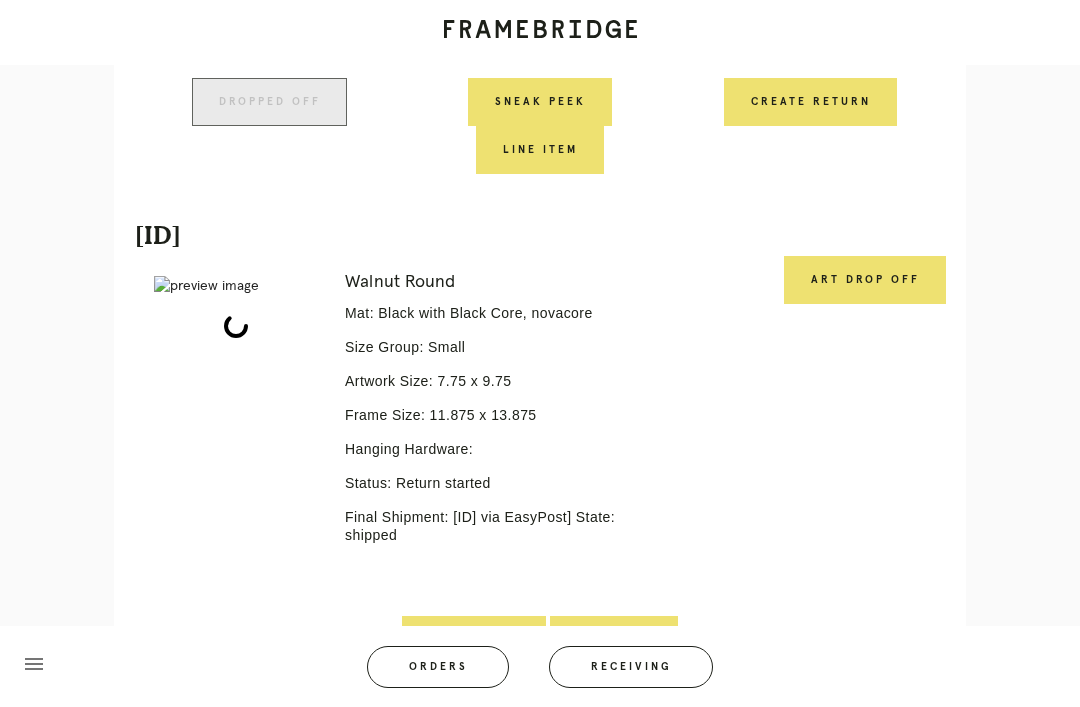 click on "Art drop off" at bounding box center (865, 280) 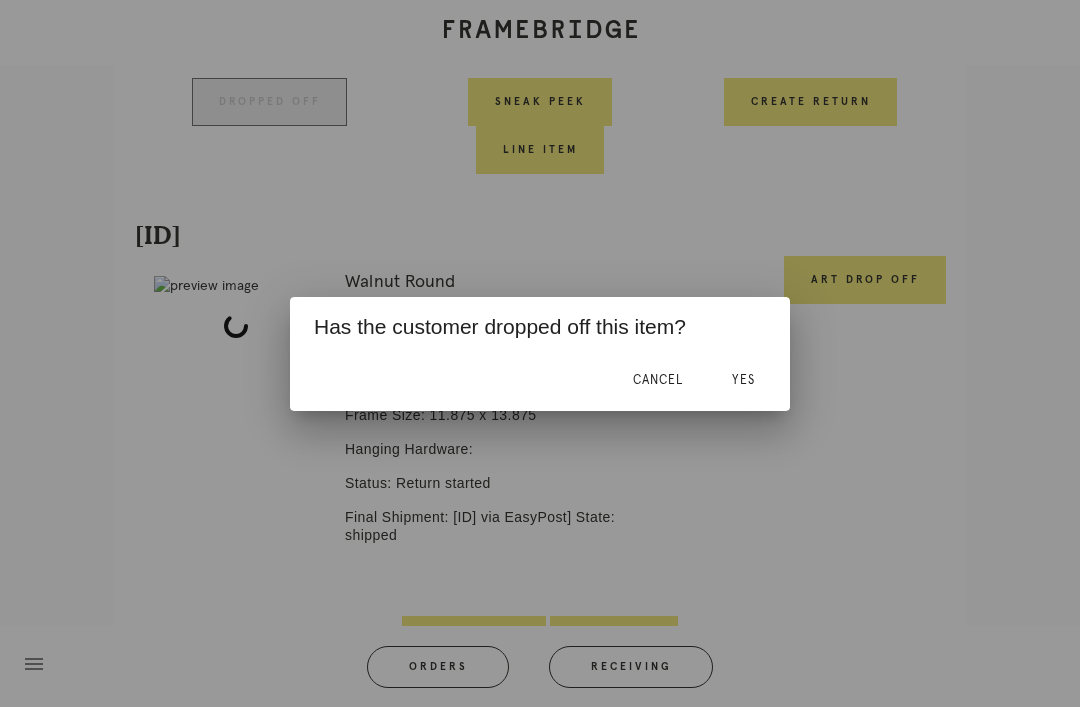 click on "Yes" at bounding box center (743, 380) 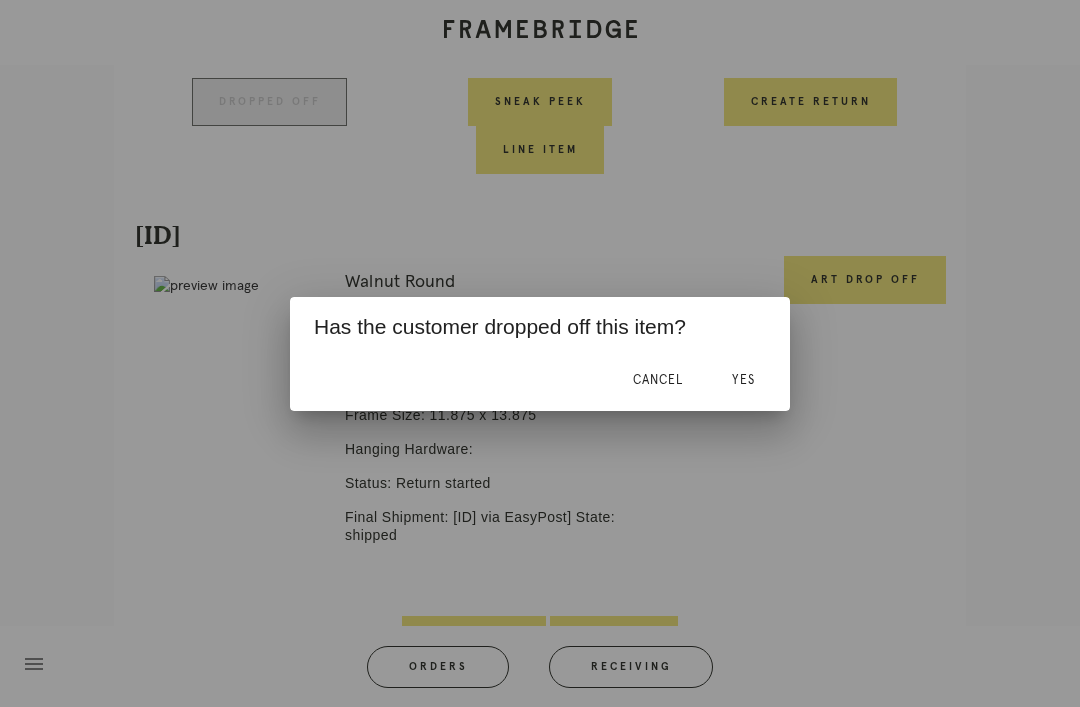 click on "Yes" at bounding box center (743, 380) 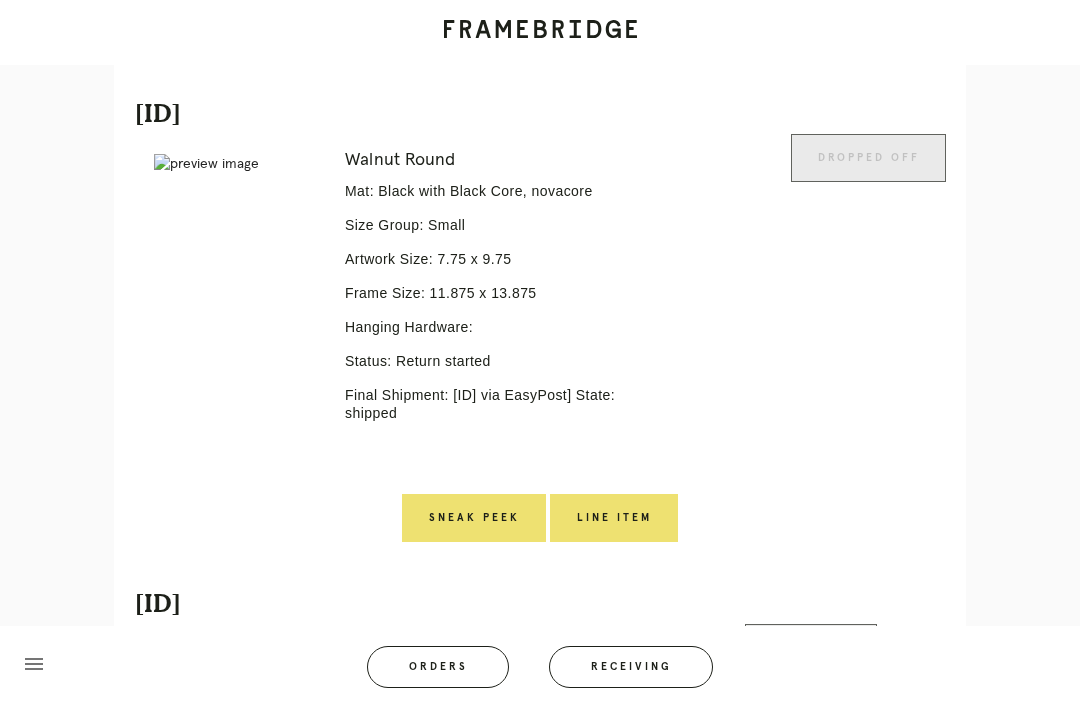 scroll, scrollTop: 1569, scrollLeft: 0, axis: vertical 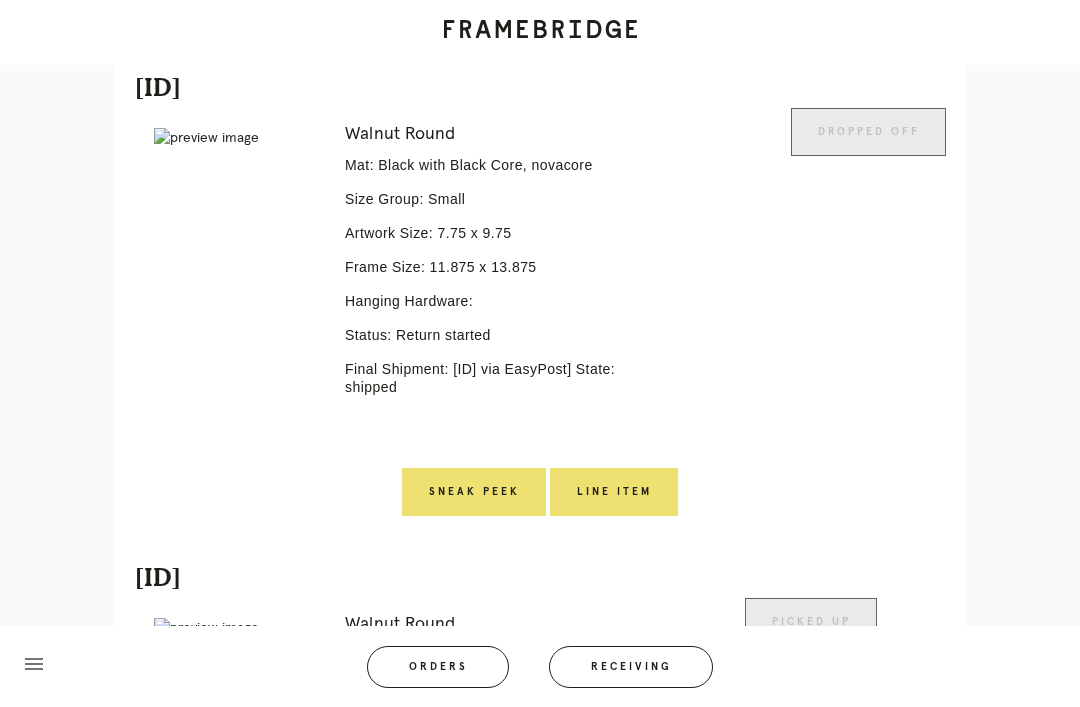 click on "Line Item" at bounding box center (614, 492) 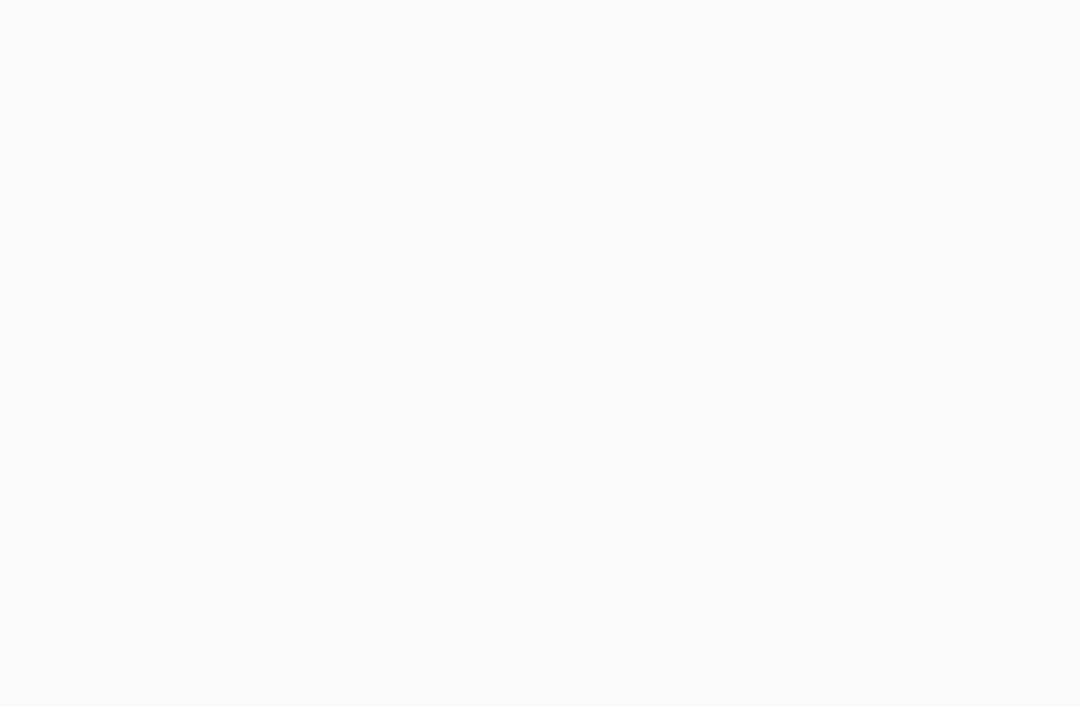 scroll, scrollTop: 0, scrollLeft: 0, axis: both 